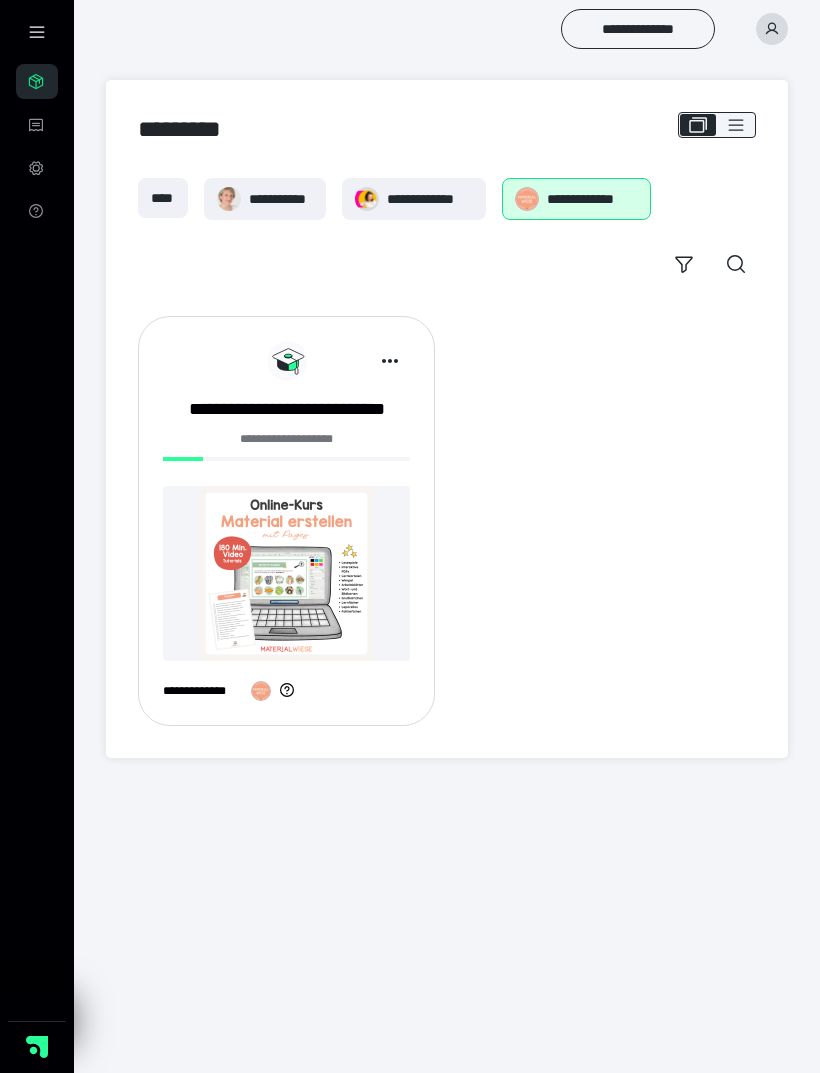 scroll, scrollTop: 0, scrollLeft: 0, axis: both 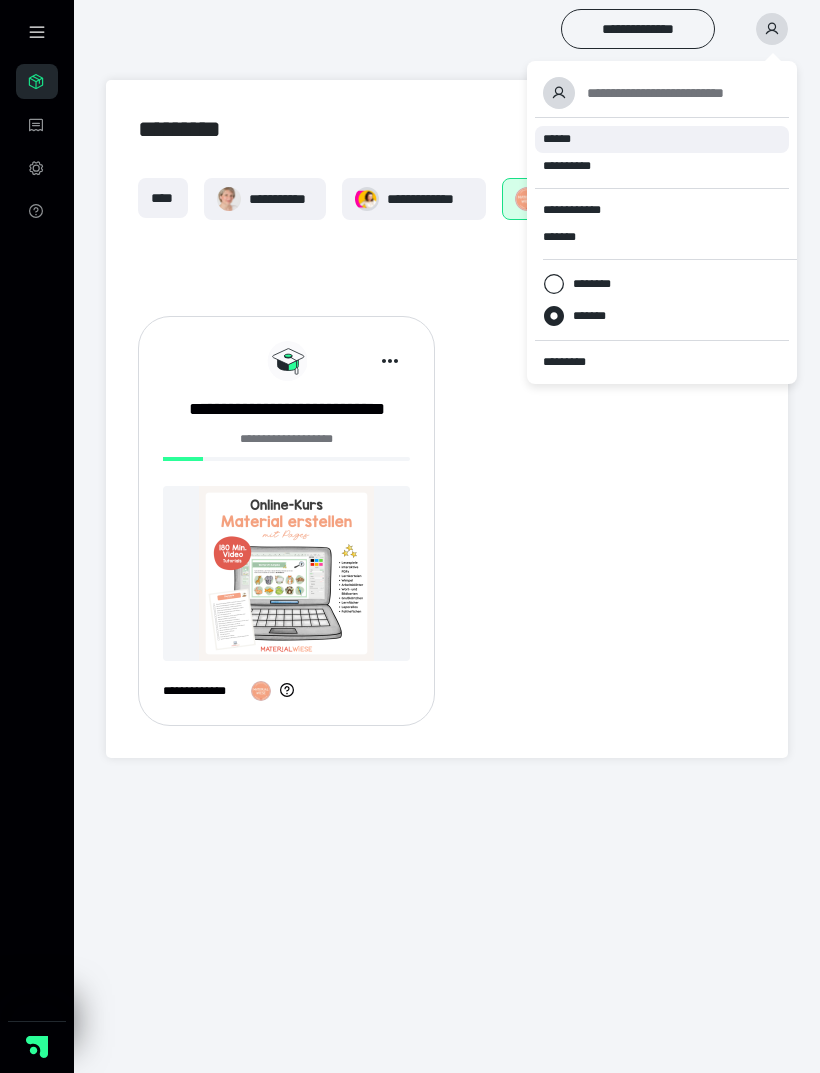 click on "******" at bounding box center (662, 139) 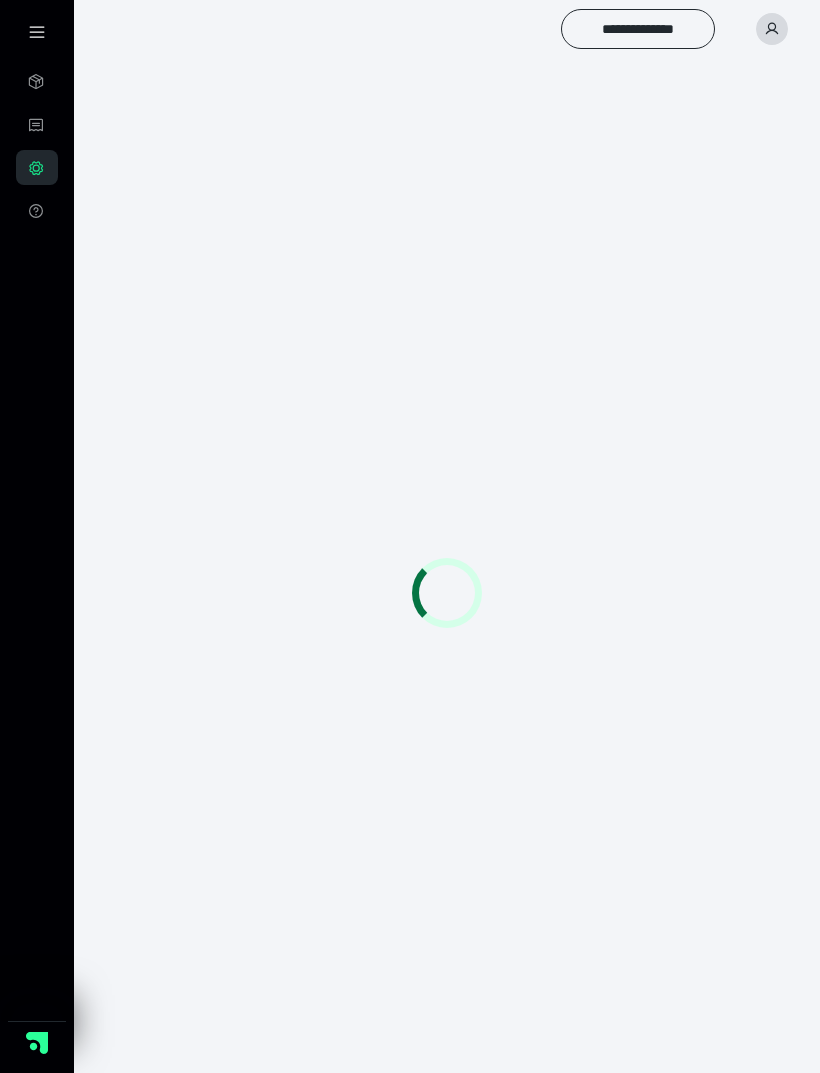 scroll, scrollTop: 0, scrollLeft: 0, axis: both 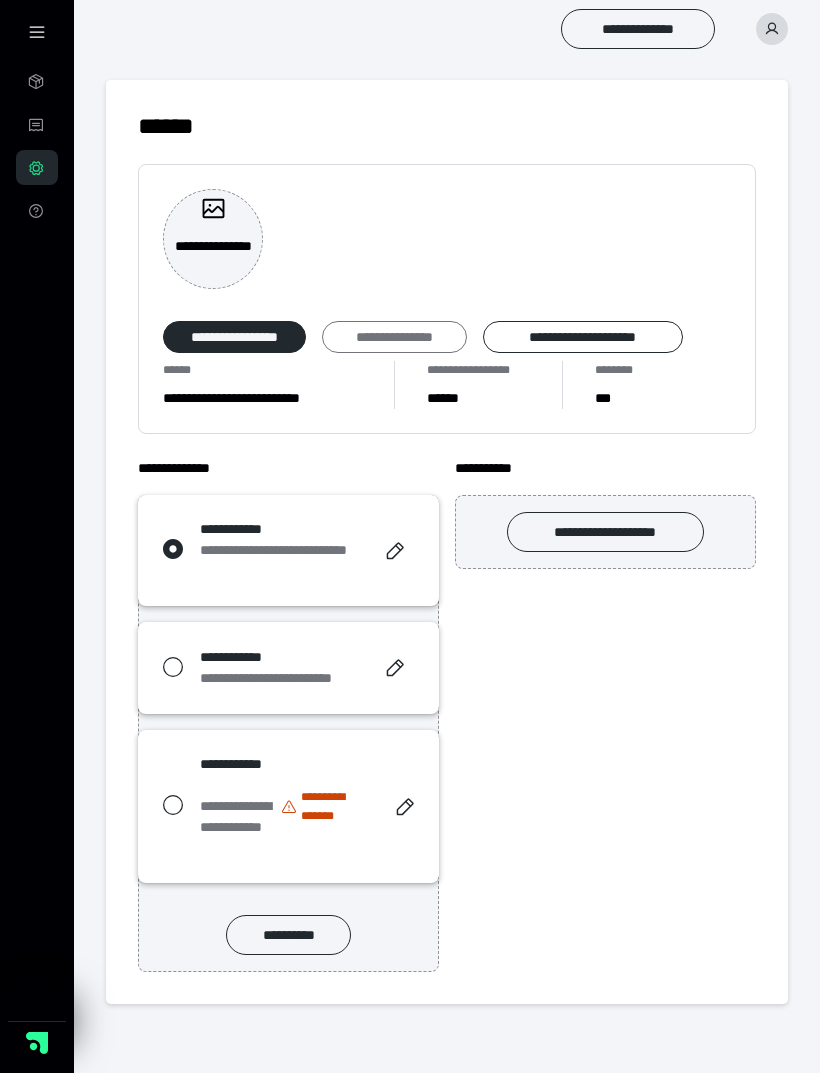 click on "**********" at bounding box center (394, 337) 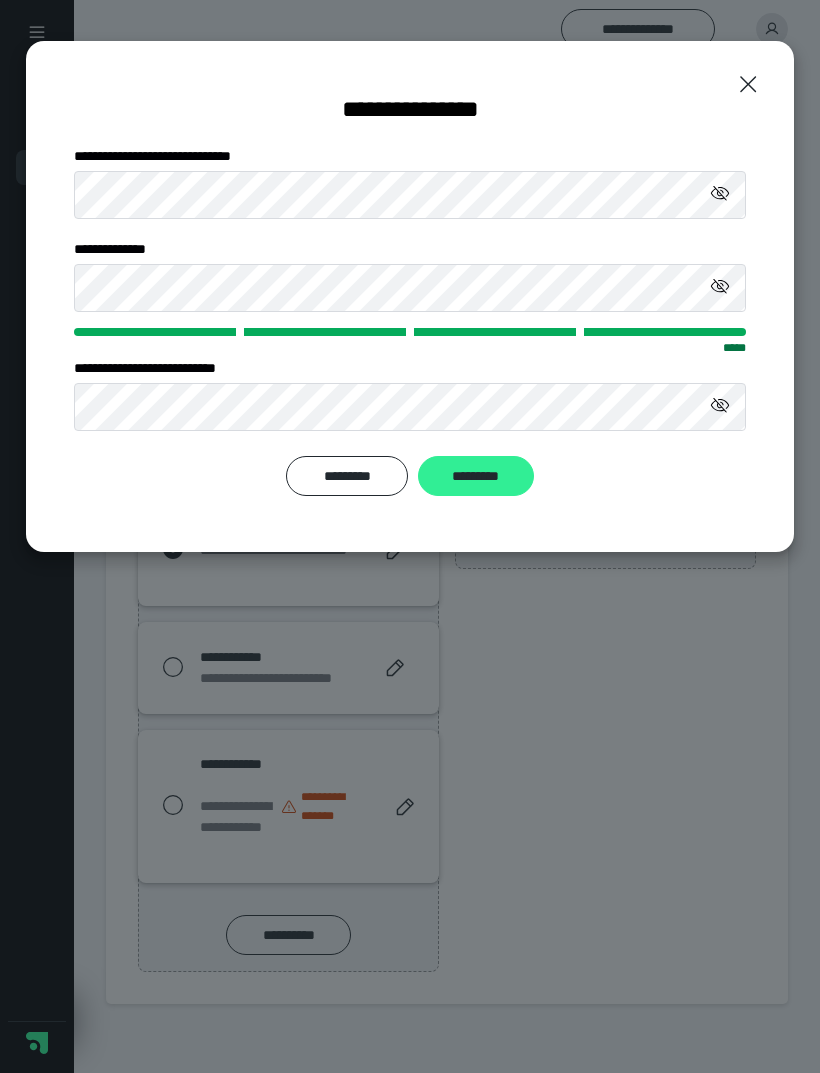 click on "*********" at bounding box center [476, 476] 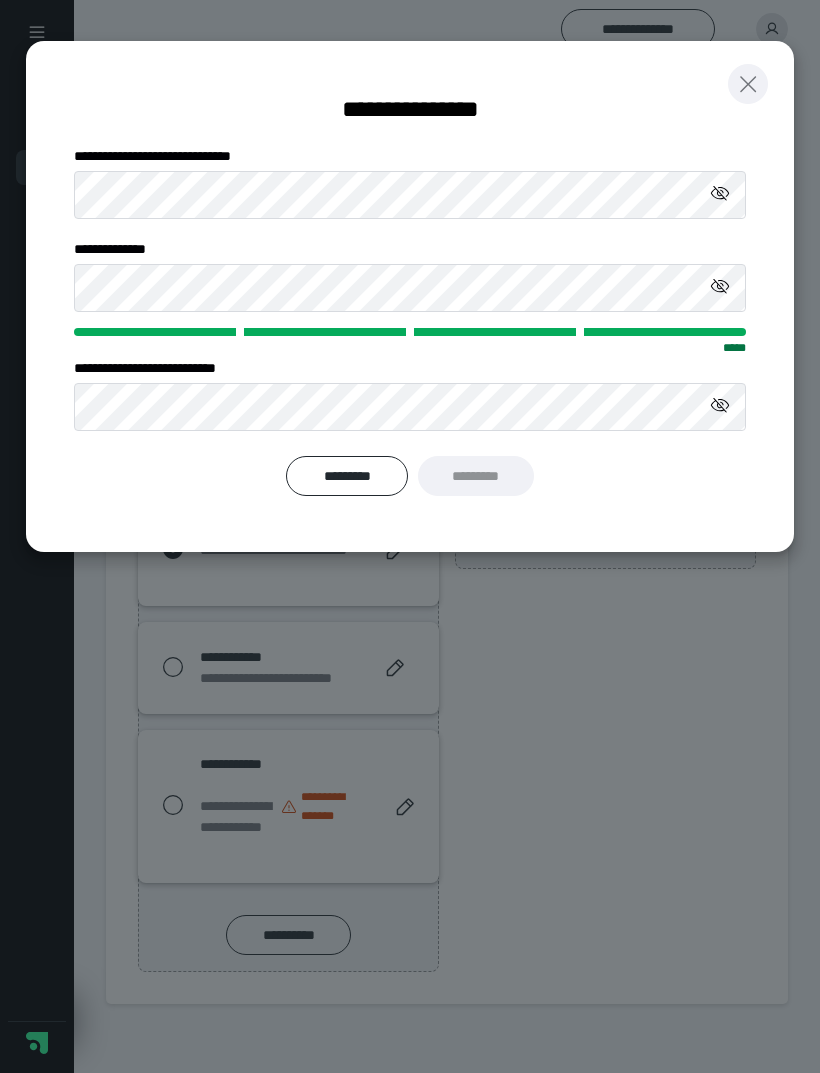 click 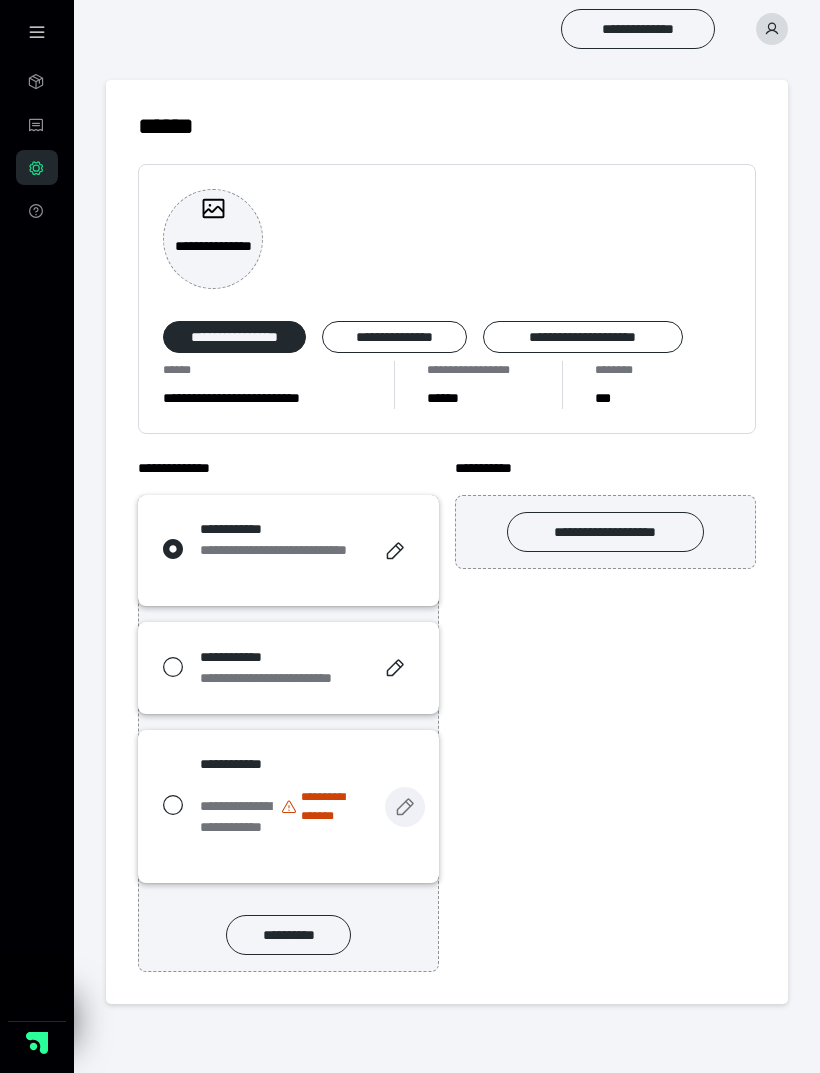 click 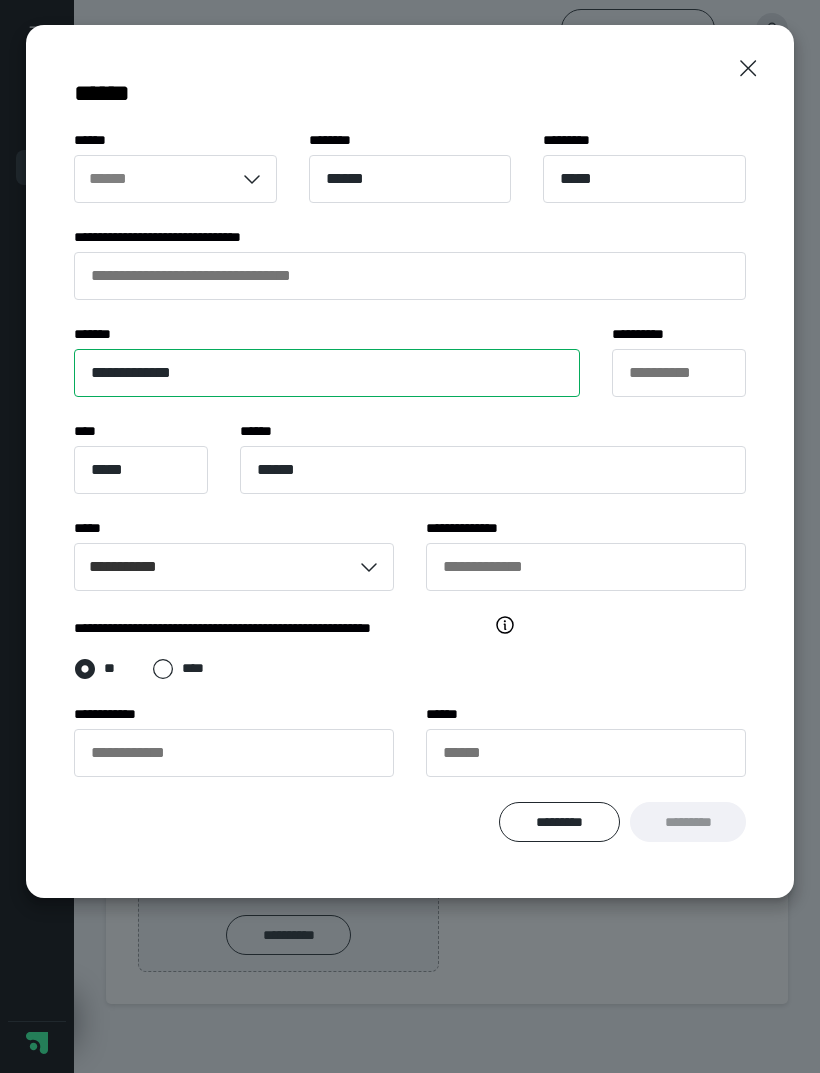 click on "**********" at bounding box center (327, 373) 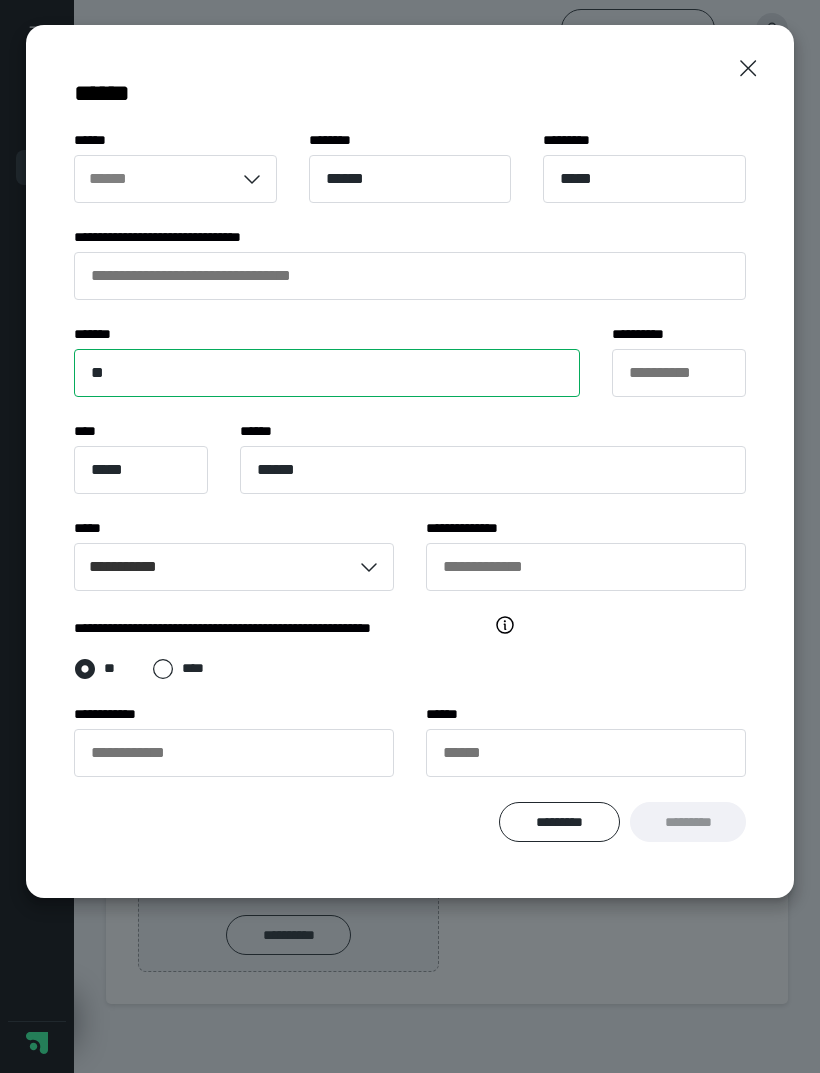 type on "*" 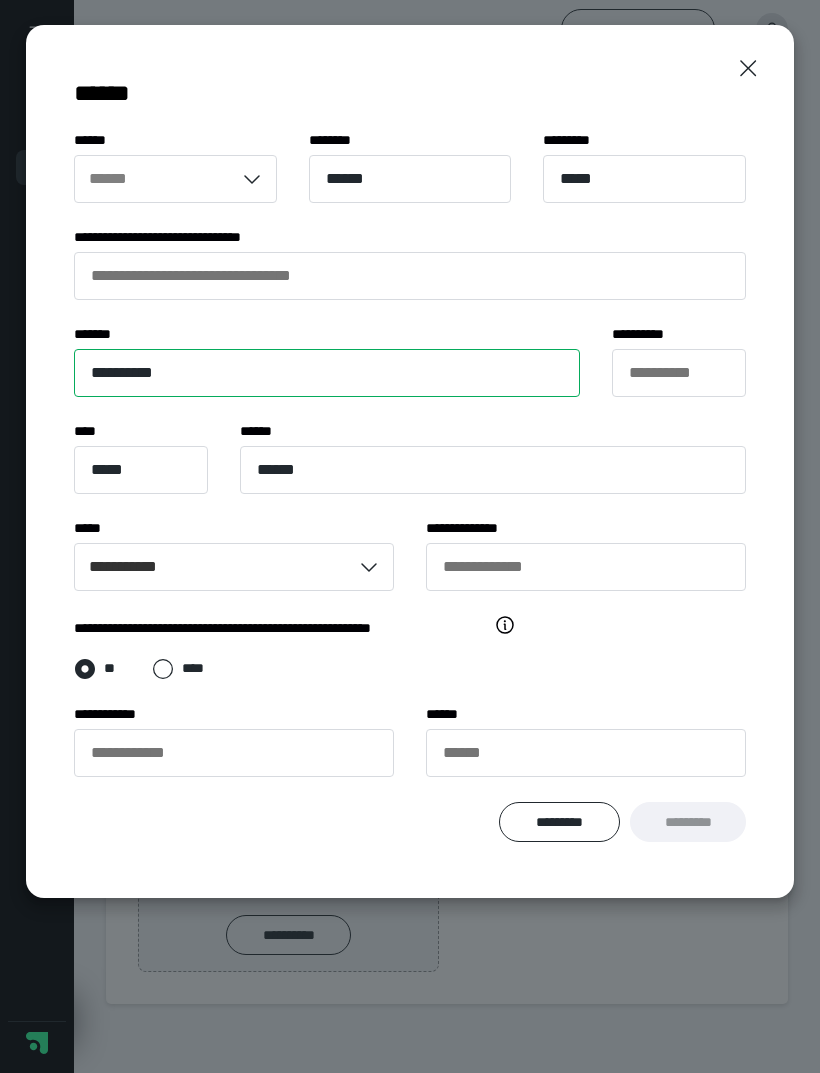 type on "*********" 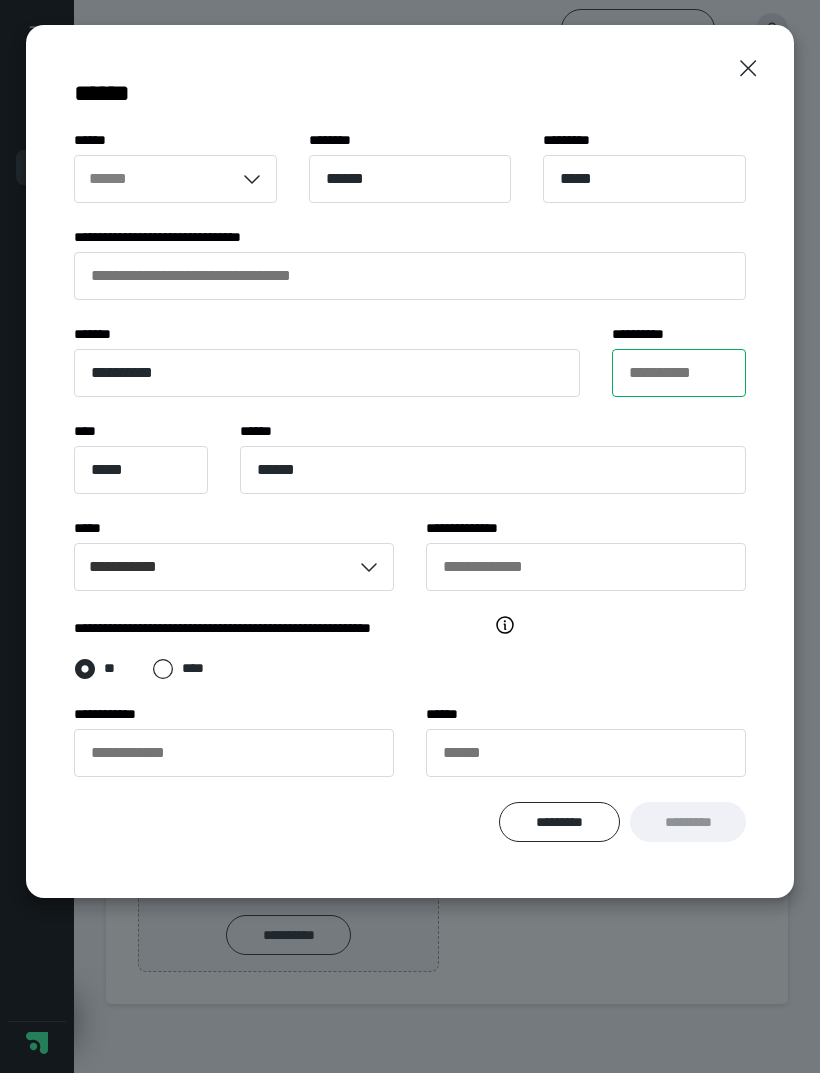 click on "**********" at bounding box center (679, 373) 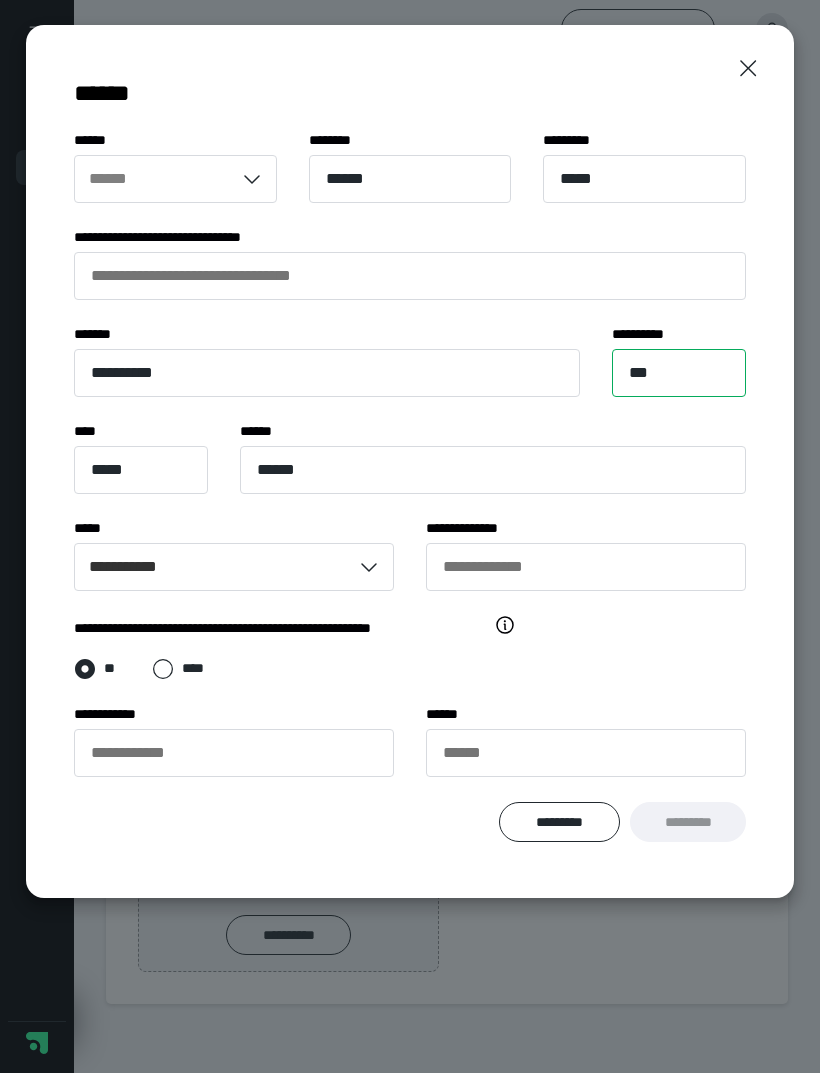 type on "***" 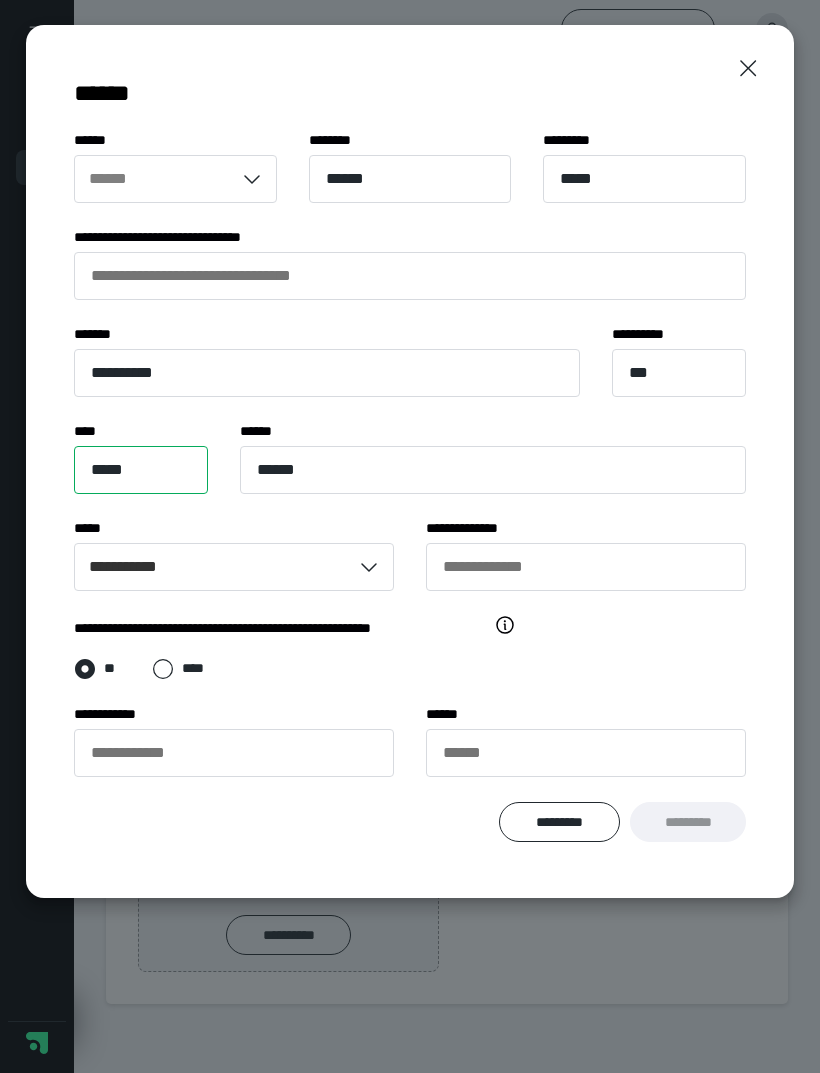 click on "*****" at bounding box center (141, 470) 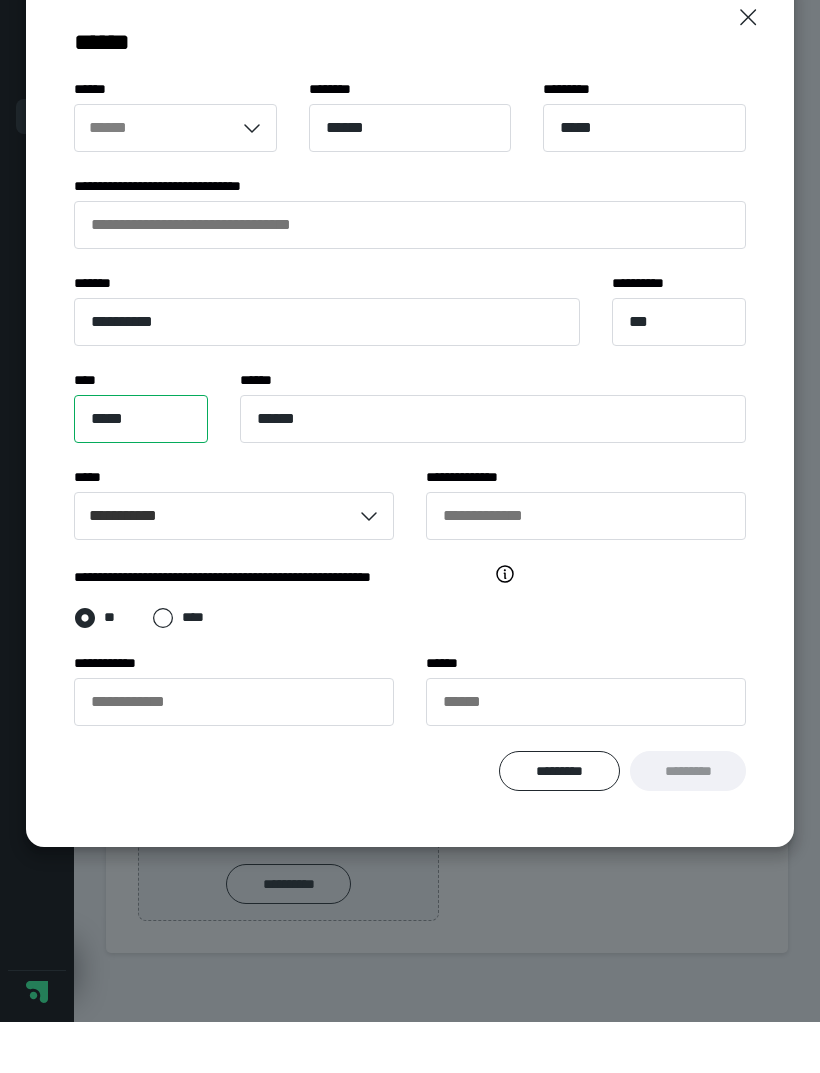 type on "*****" 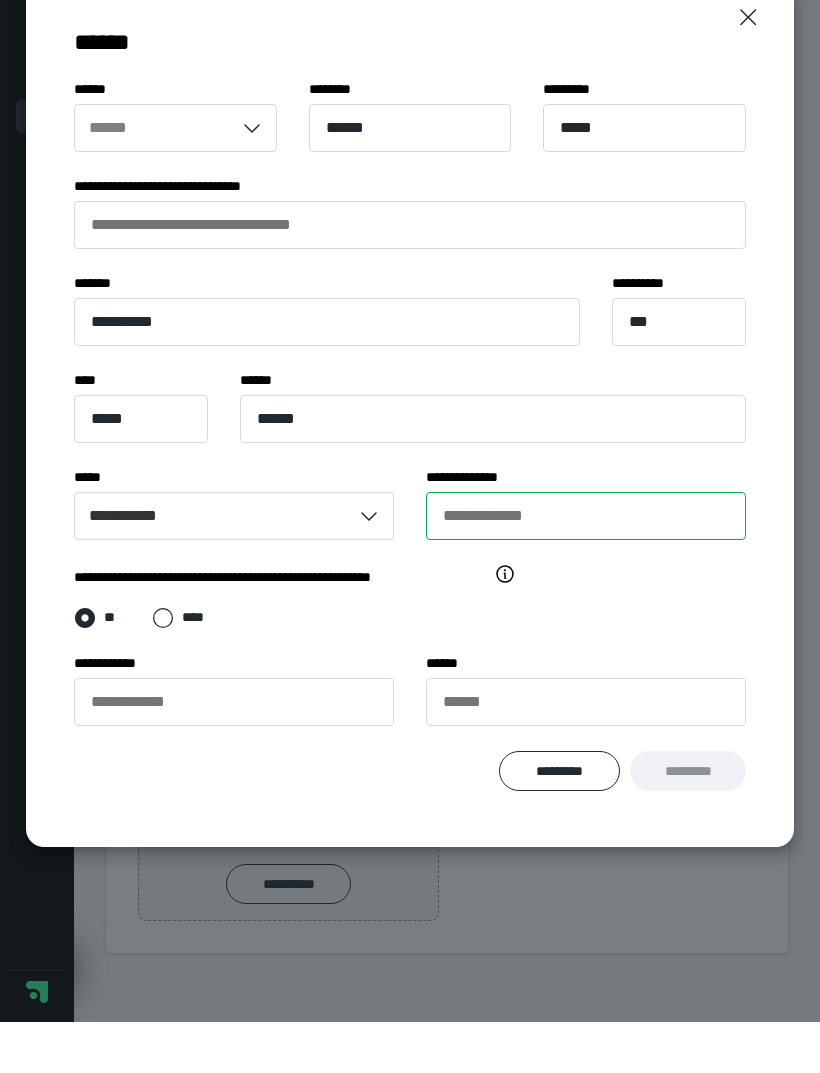 click on "**********" at bounding box center (586, 567) 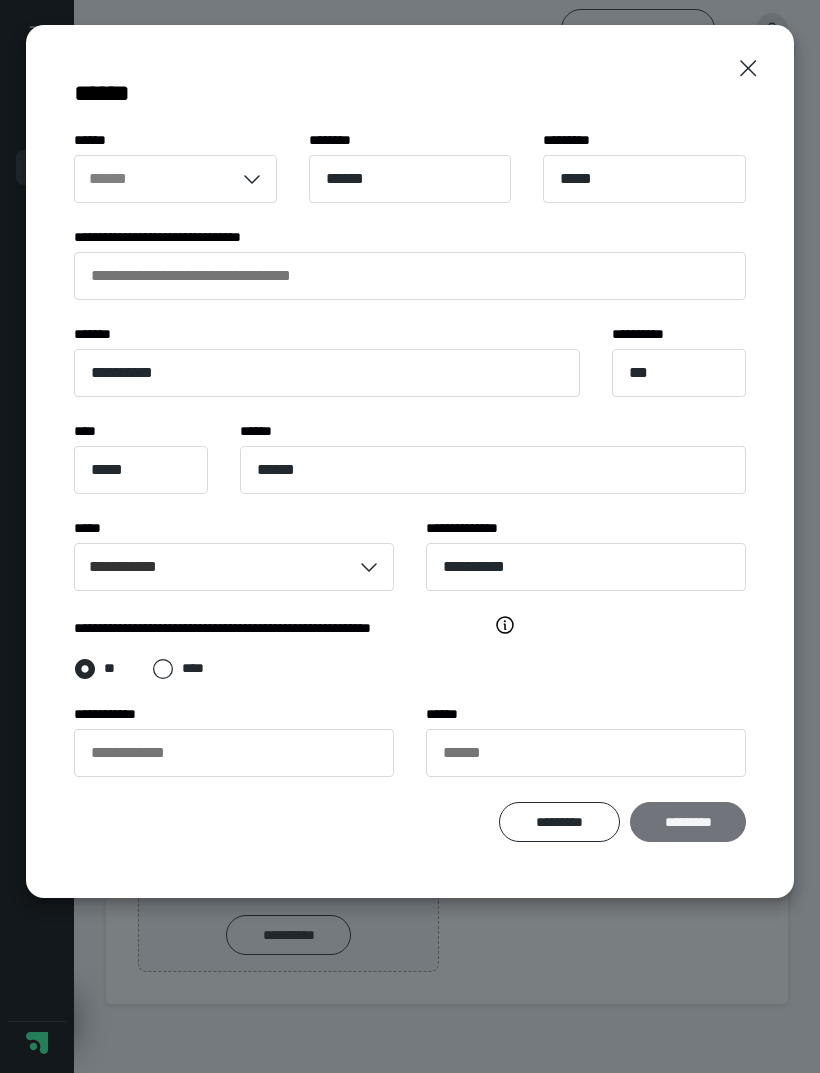 click on "*********" at bounding box center (688, 822) 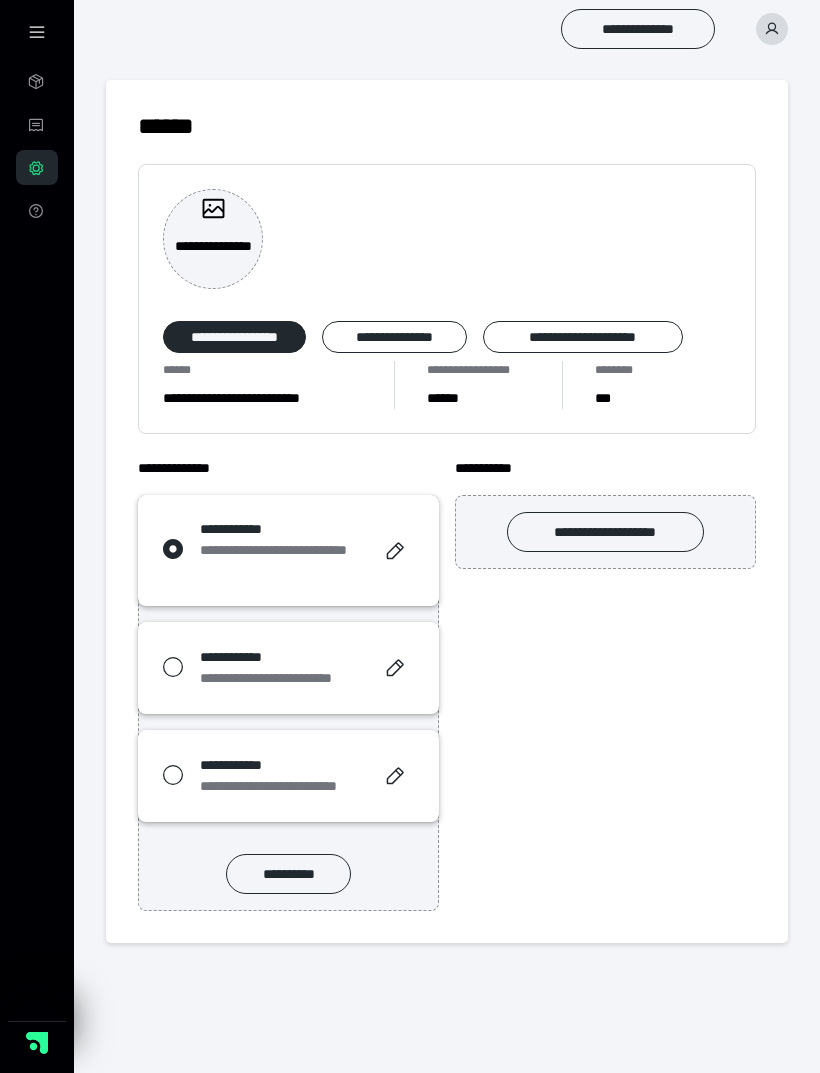 click 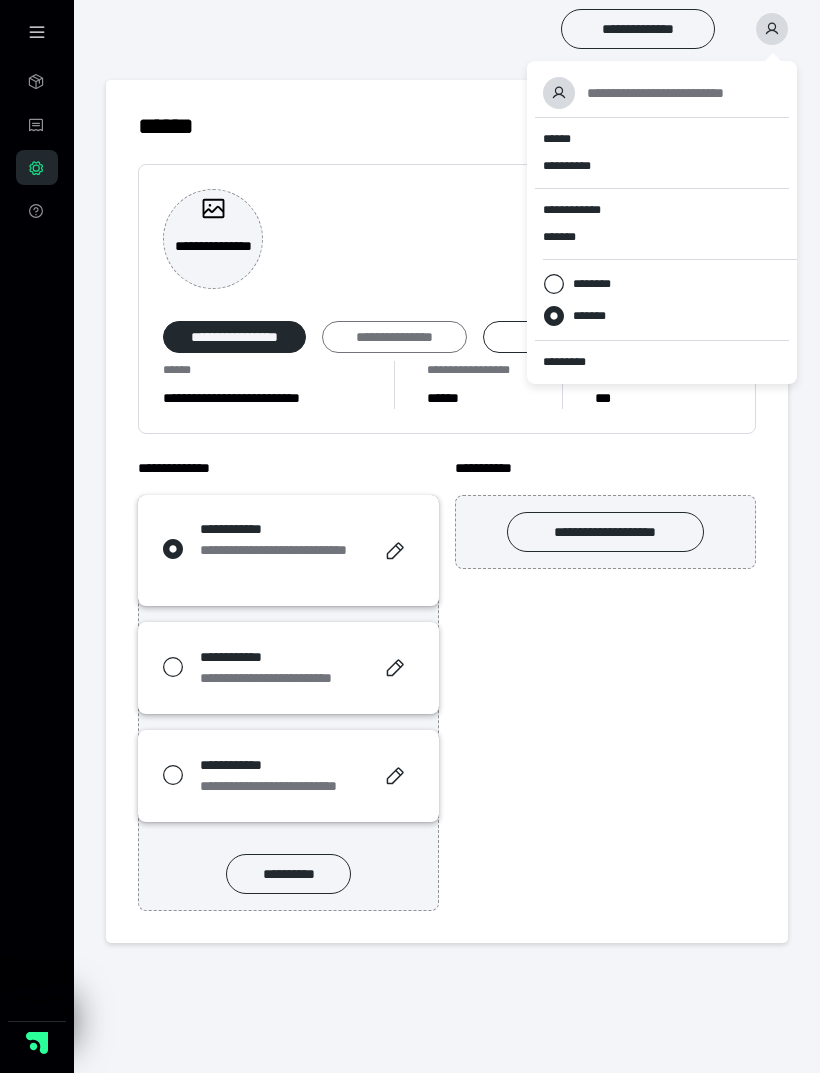 click on "**********" at bounding box center (394, 337) 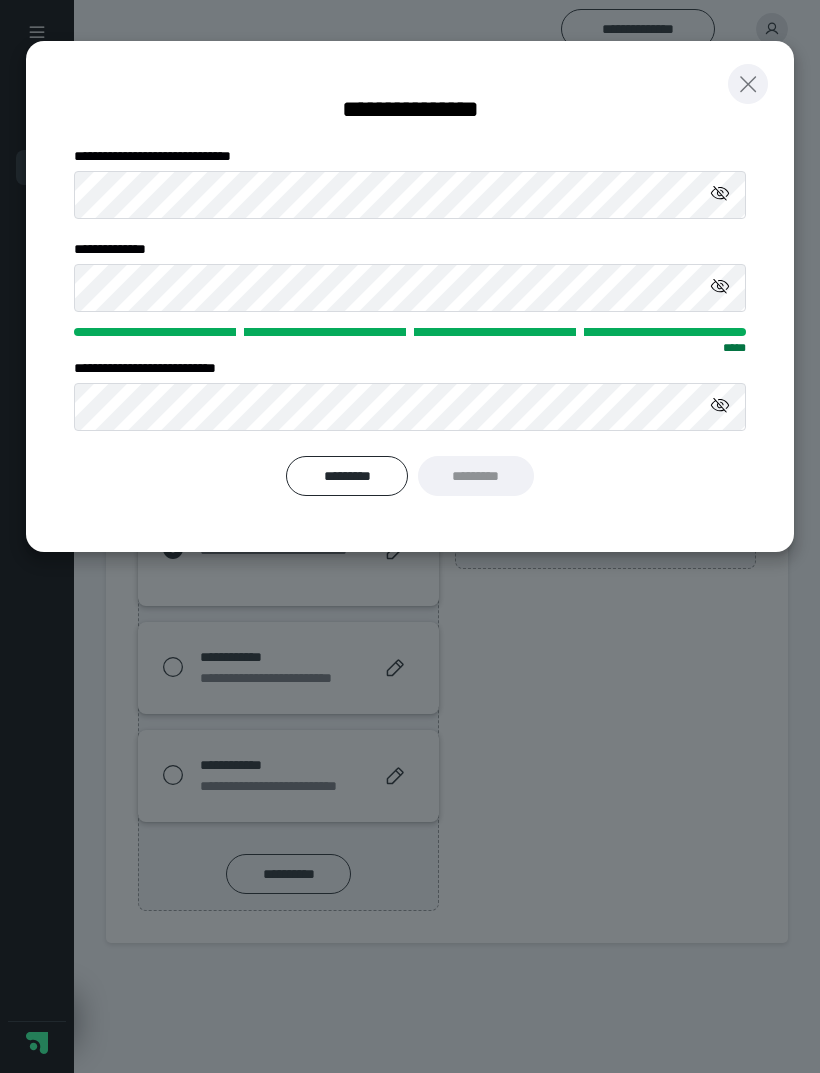 click 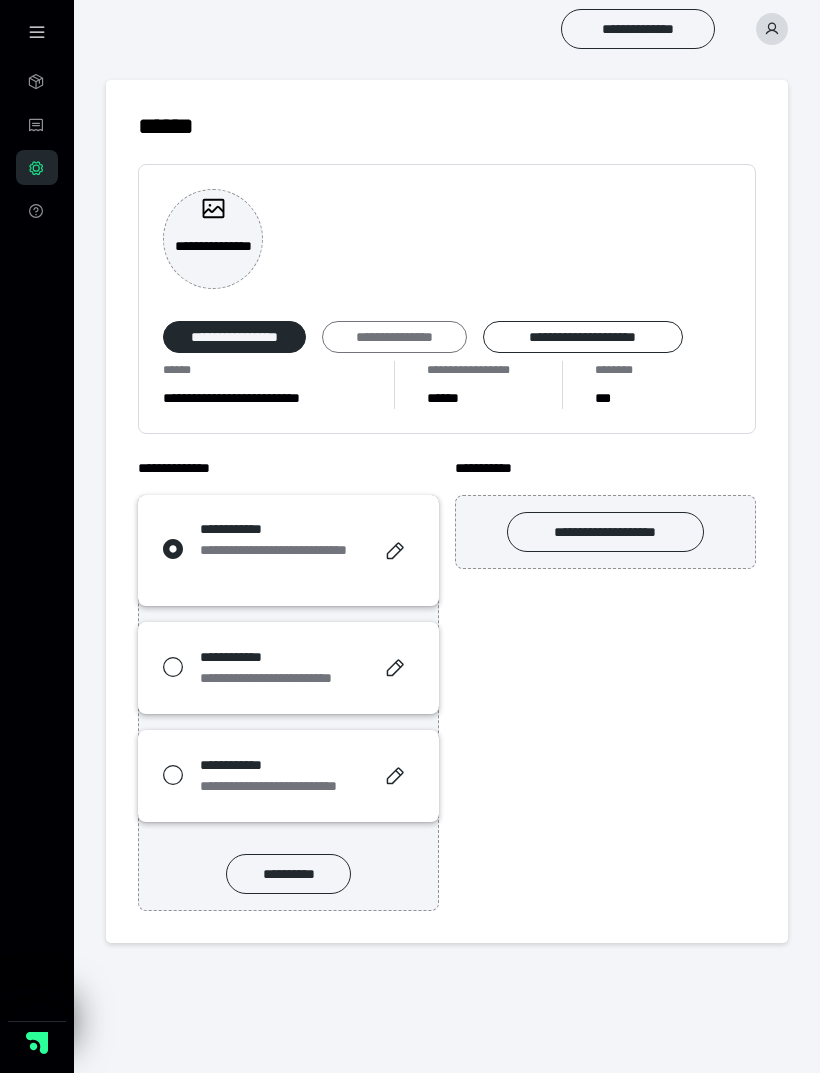click on "**********" at bounding box center (394, 337) 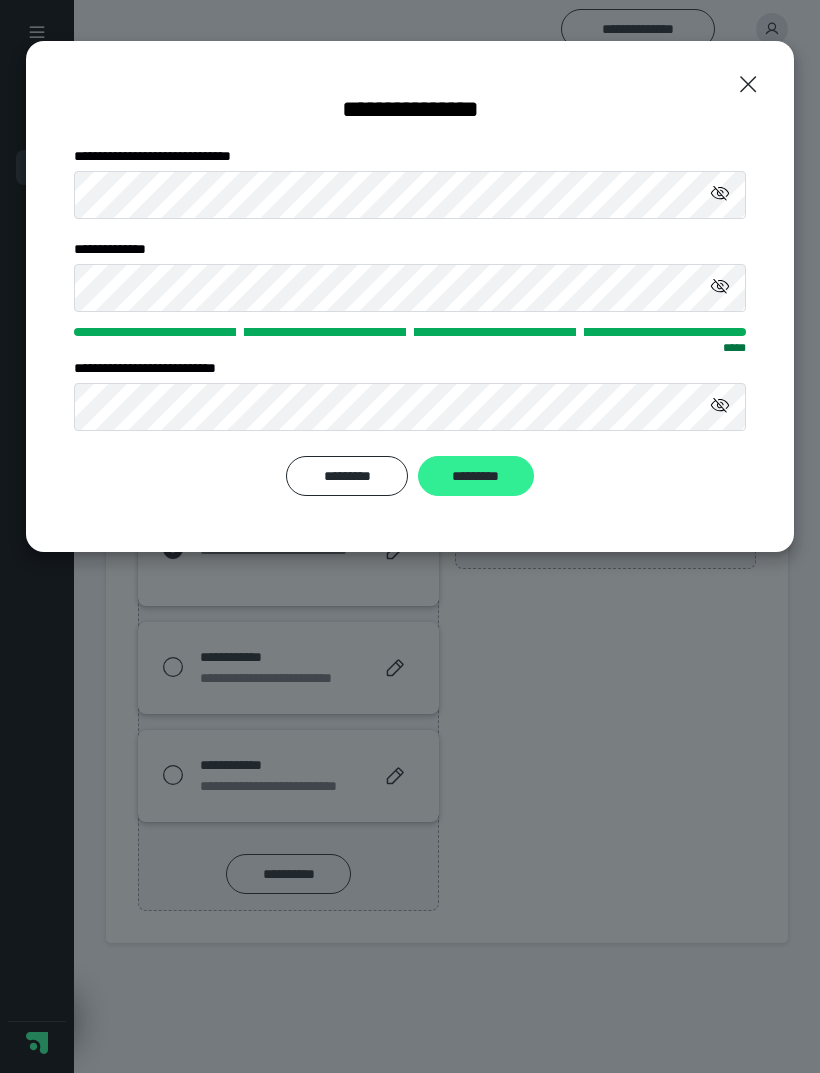 click on "*********" at bounding box center [476, 476] 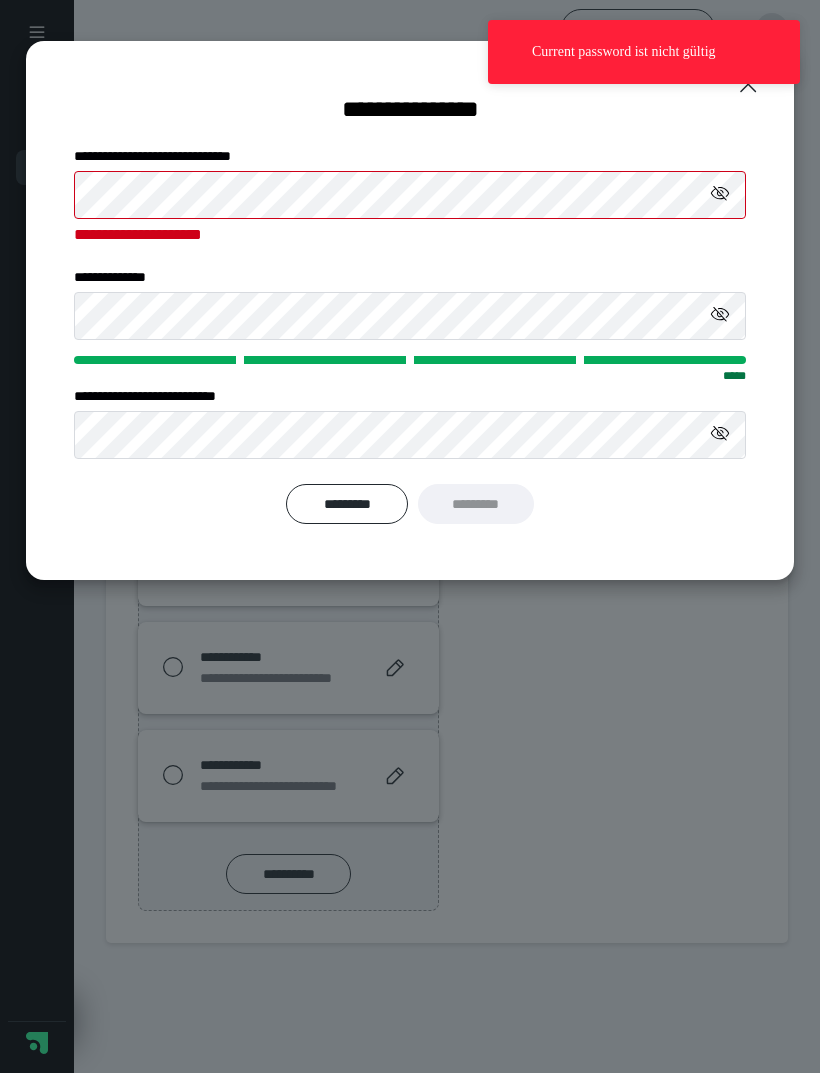 click on "Current password ist nicht gültig" at bounding box center (644, 60) 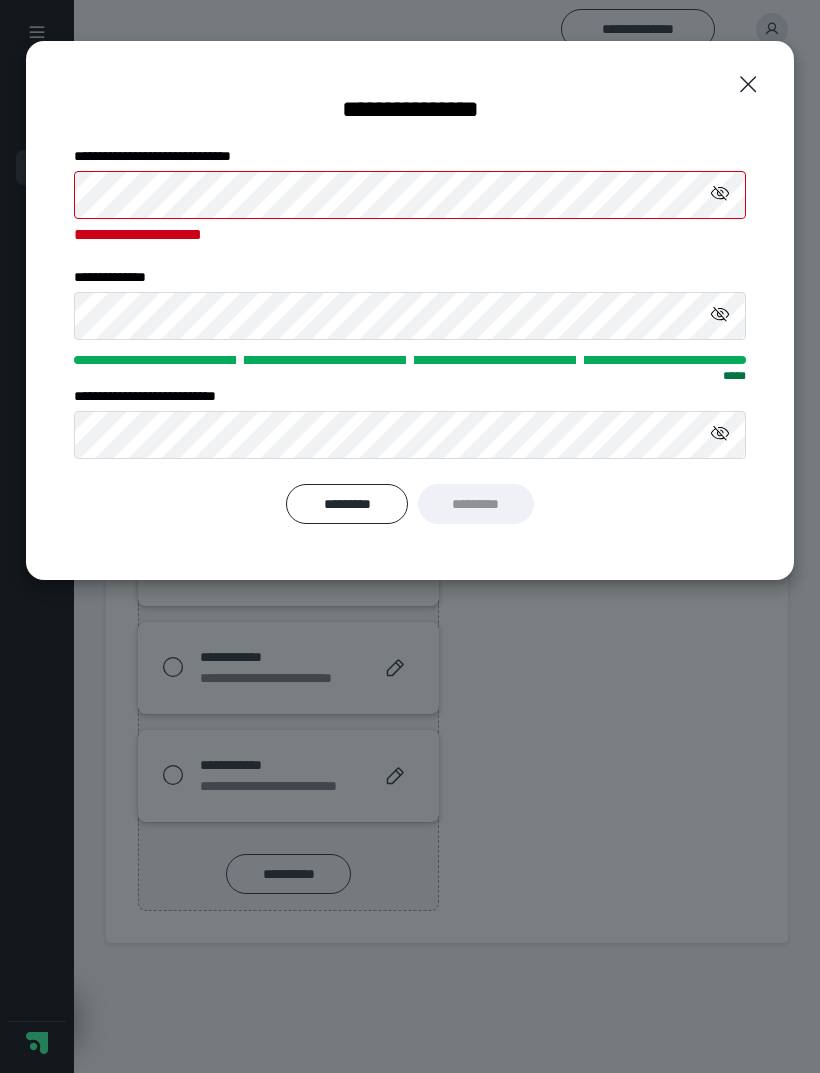 click on "Current password ist nicht gültig" at bounding box center [644, 60] 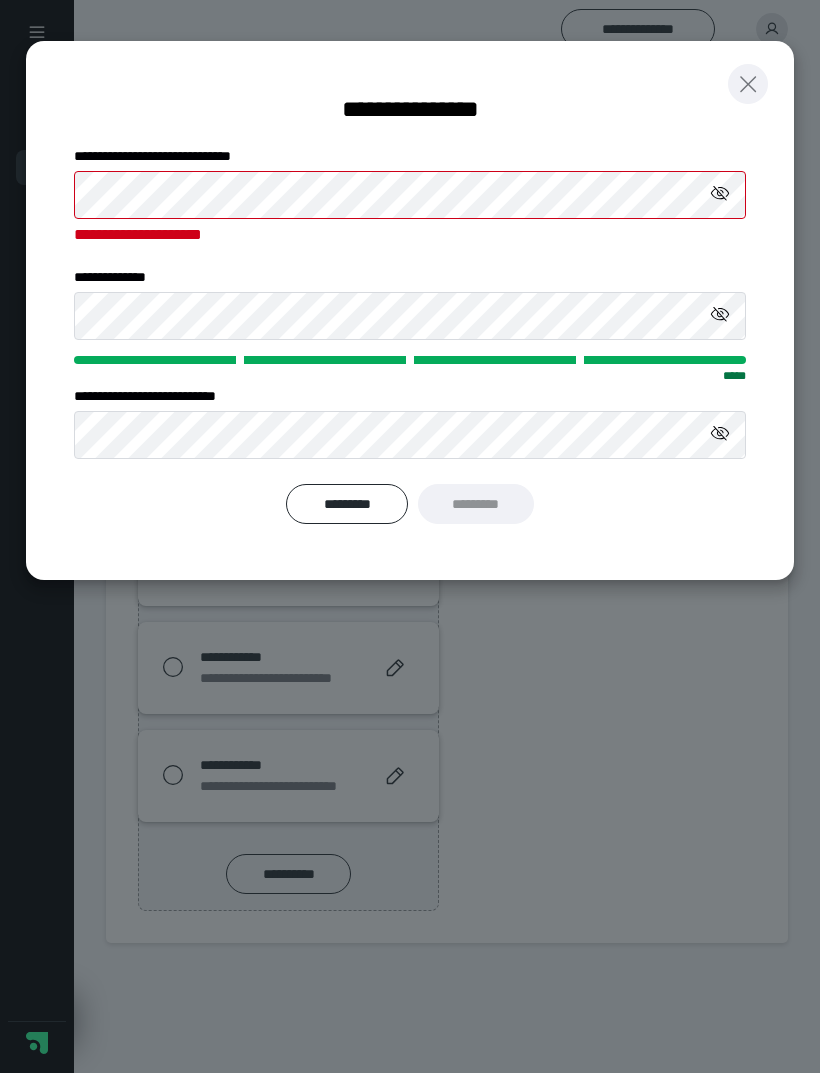 click 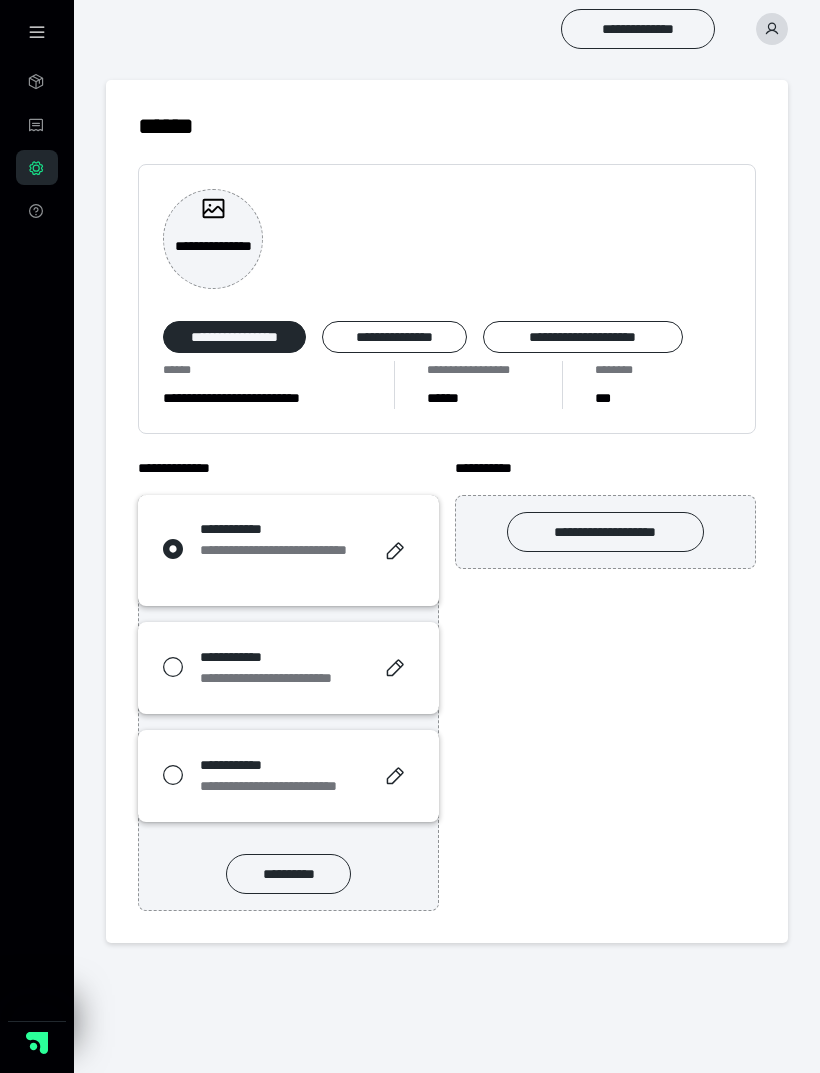 click at bounding box center (772, 29) 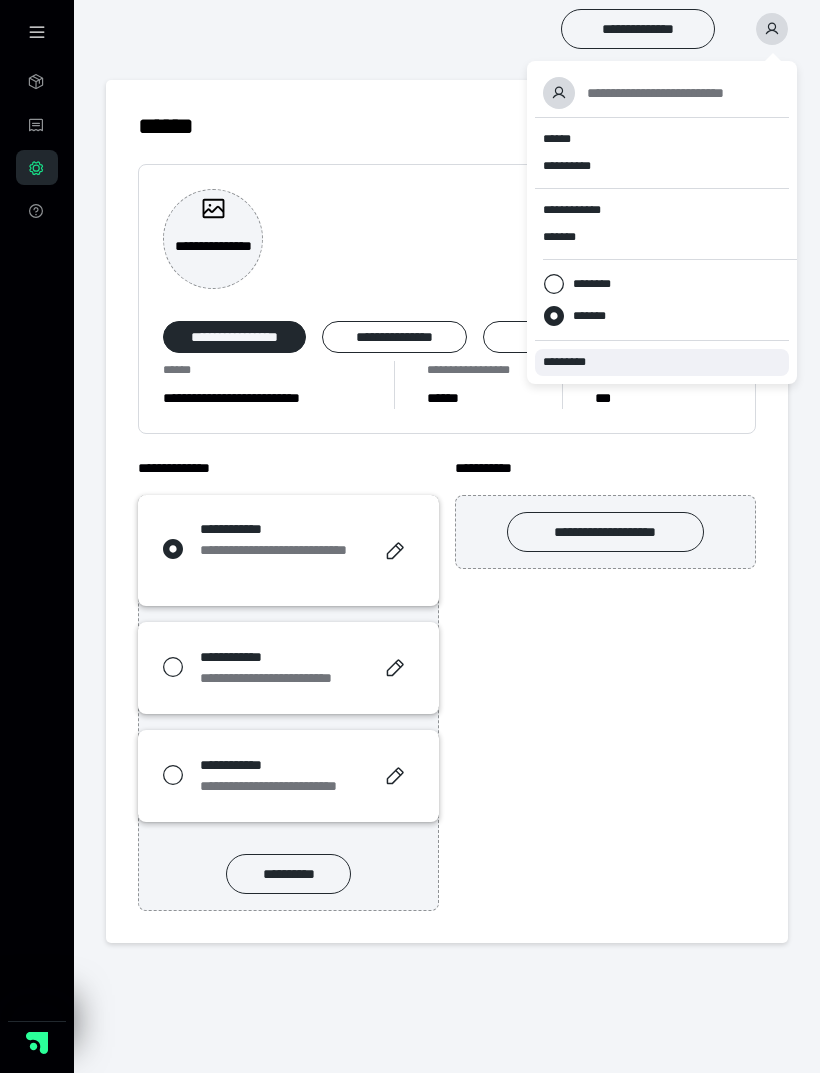 click on "*********" at bounding box center (662, 362) 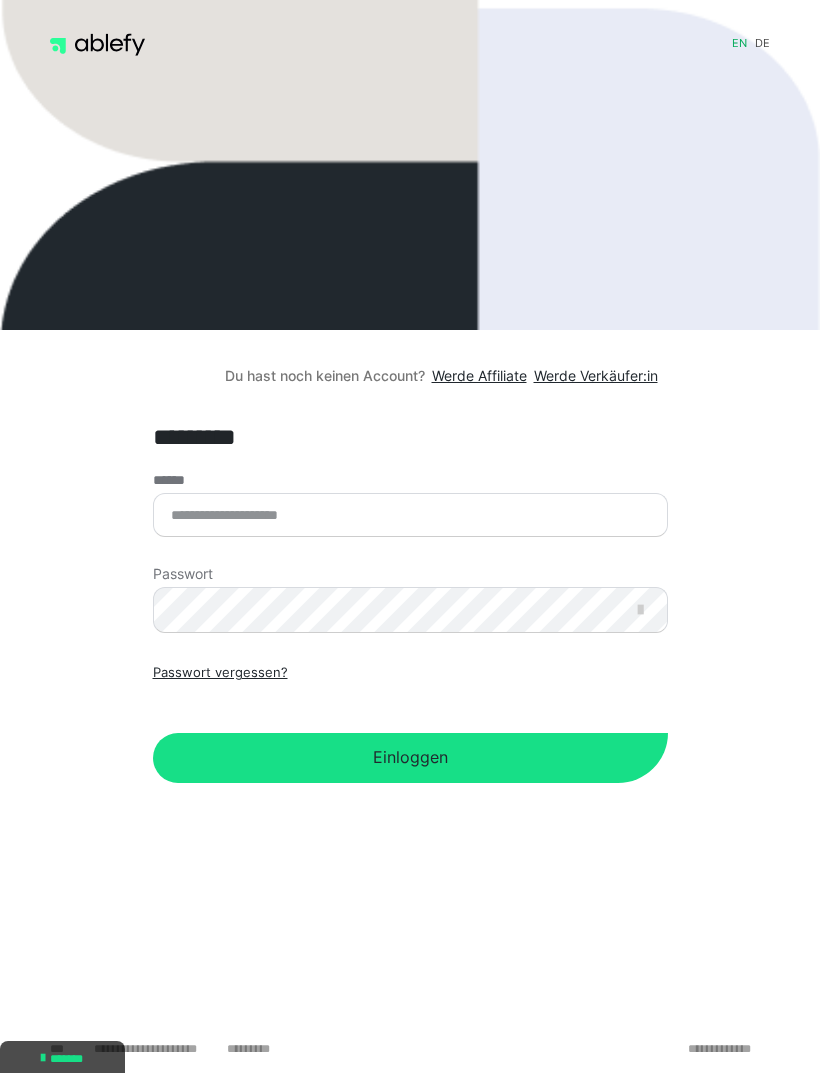 scroll, scrollTop: 0, scrollLeft: 0, axis: both 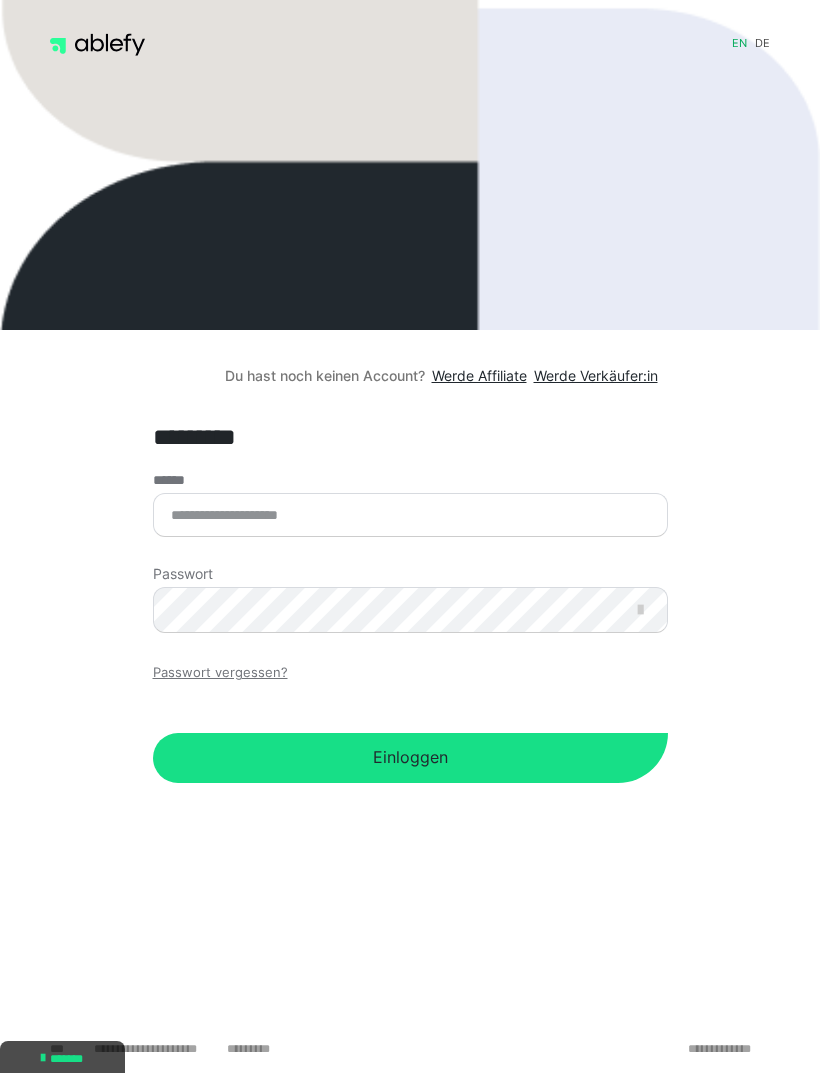 click on "Passwort vergessen?" at bounding box center [220, 673] 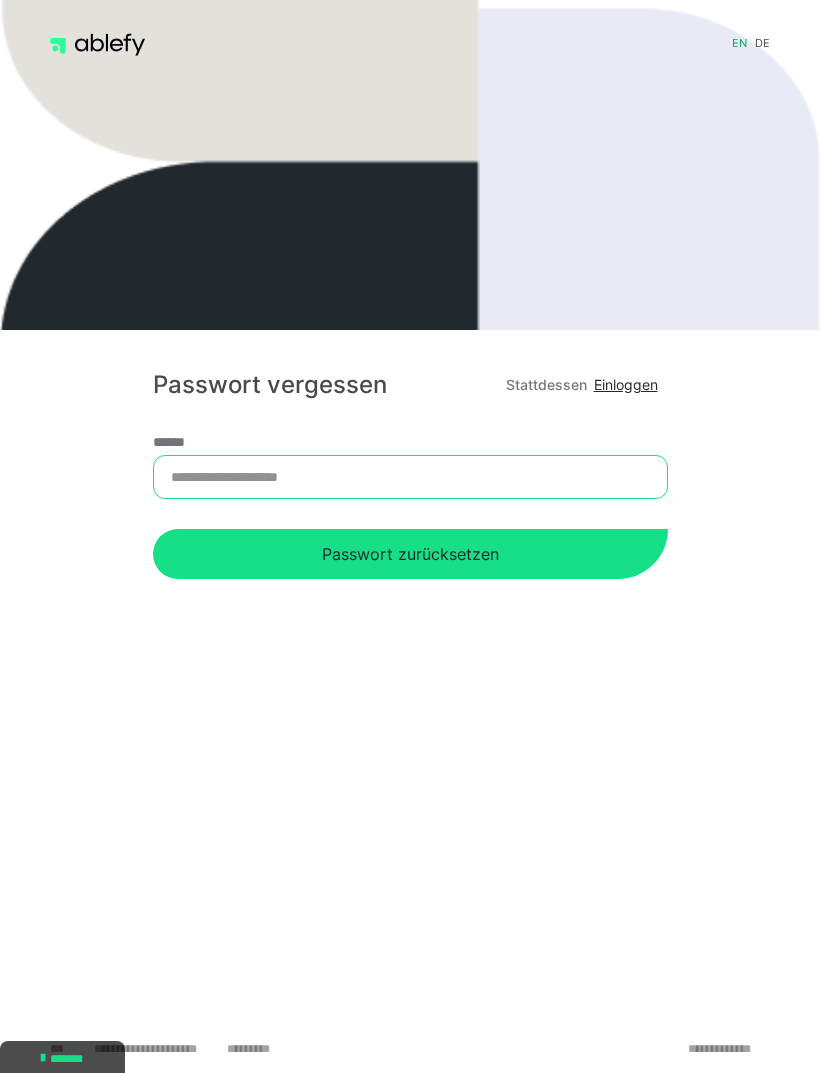 click on "******" at bounding box center [410, 477] 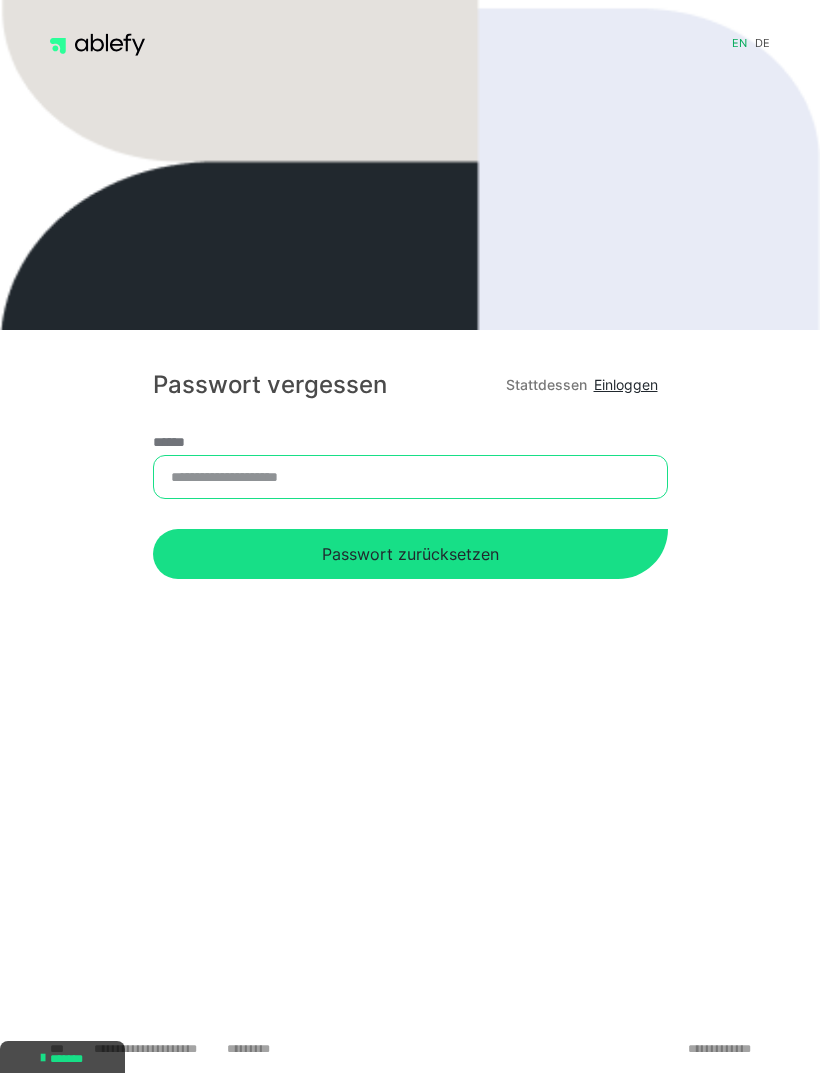 type on "**********" 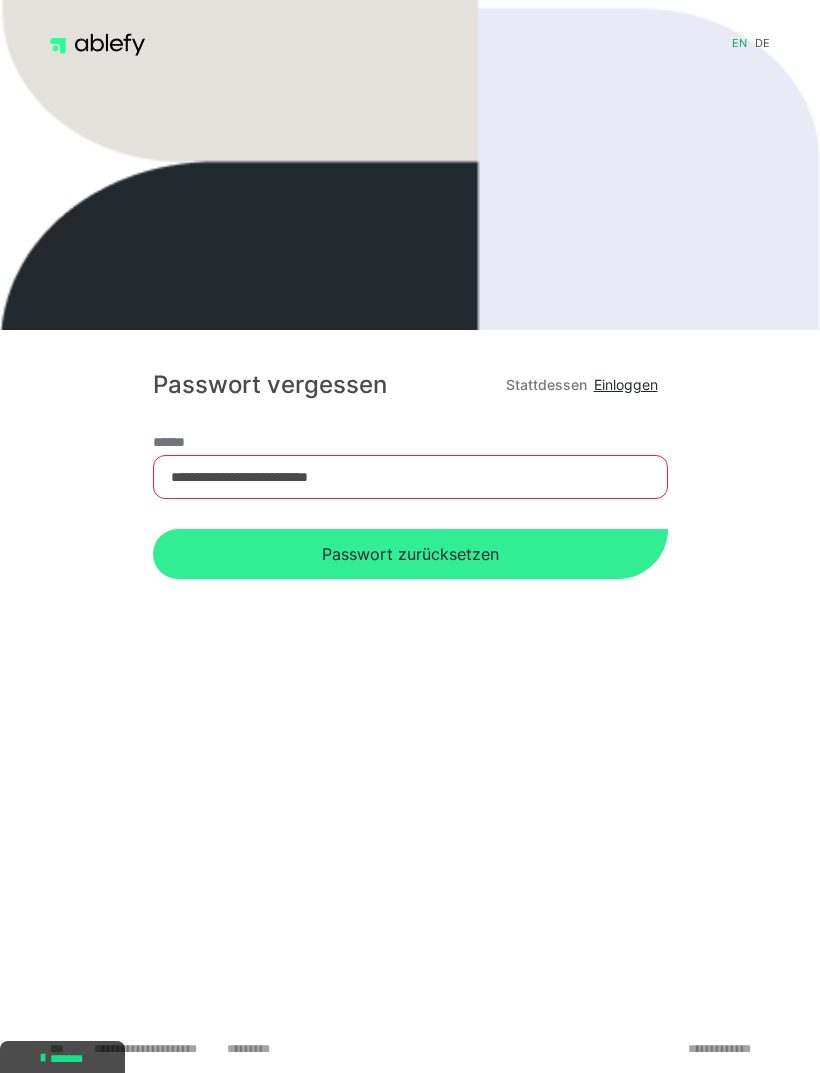 click on "Passwort zurücksetzen" at bounding box center (410, 554) 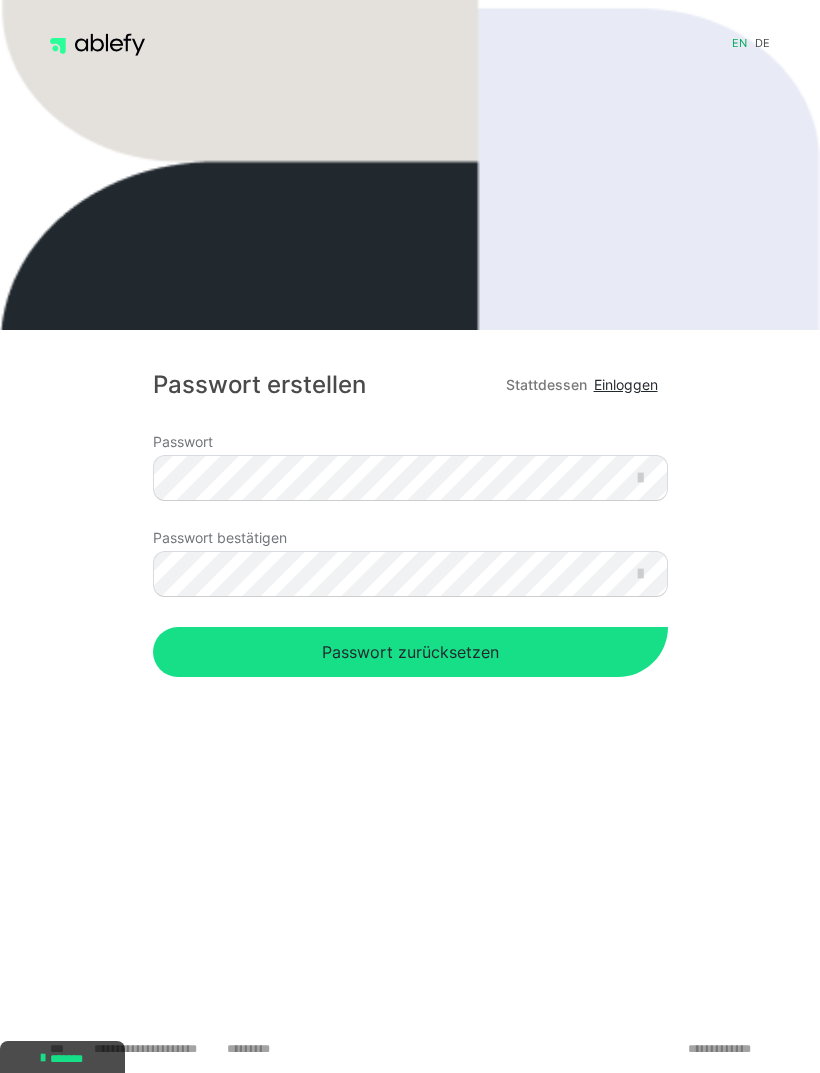 scroll, scrollTop: 0, scrollLeft: 0, axis: both 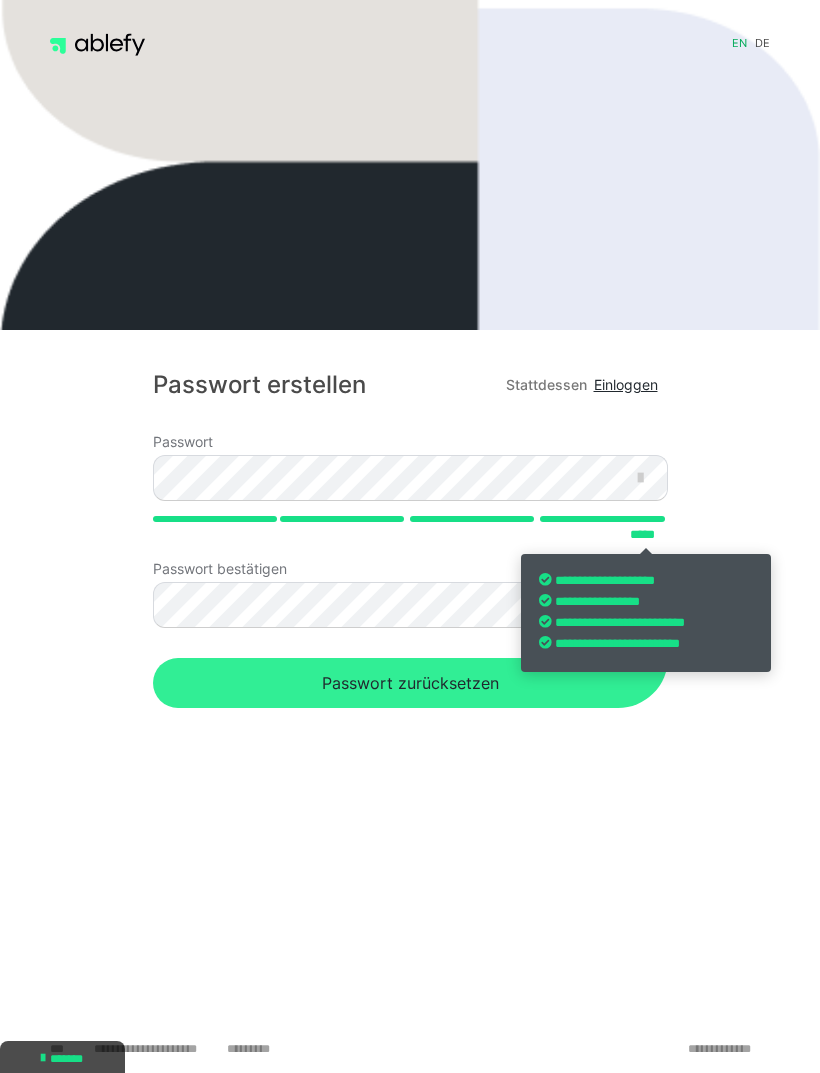 click on "Passwort zurücksetzen" at bounding box center [410, 683] 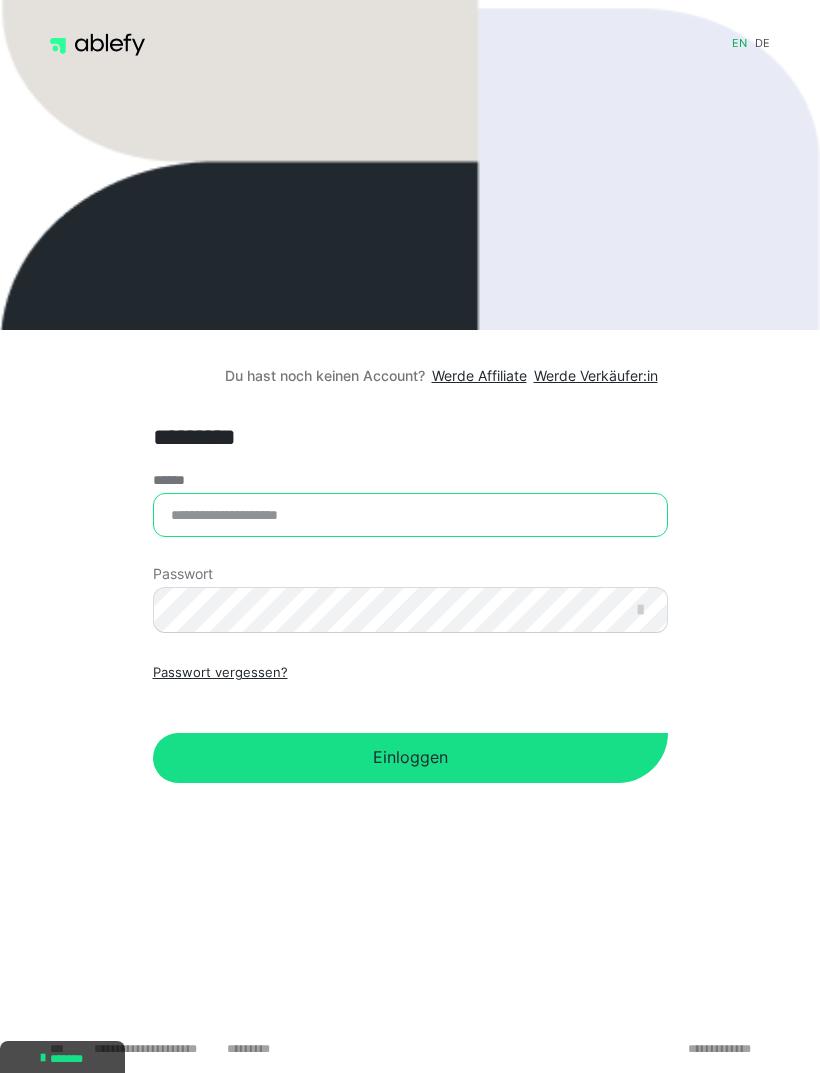click on "******" at bounding box center [410, 515] 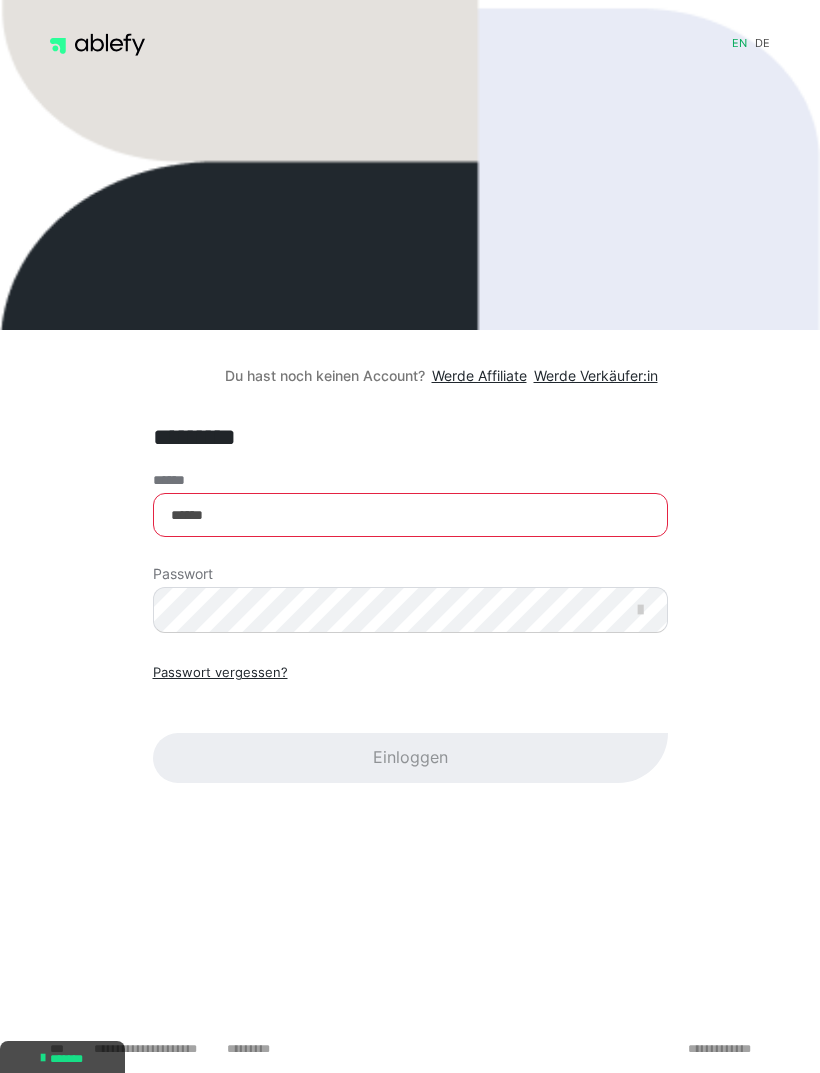 click on "******" at bounding box center (410, 515) 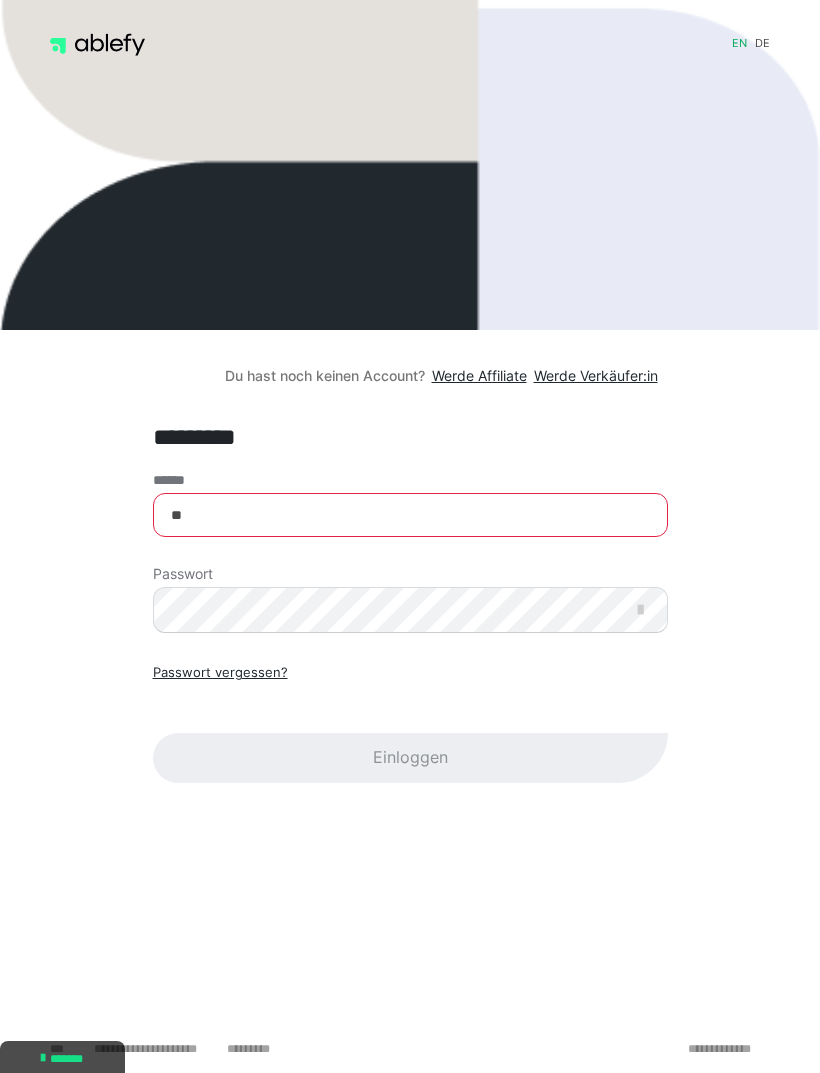 type on "*" 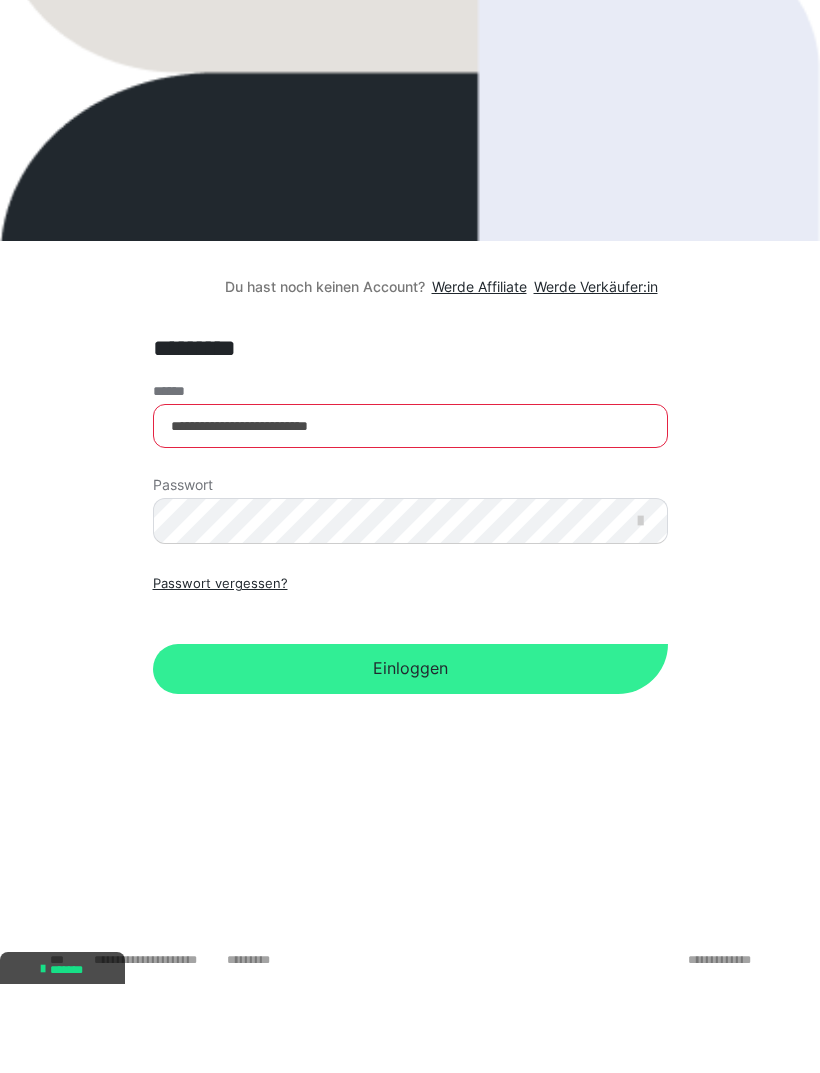 type on "**********" 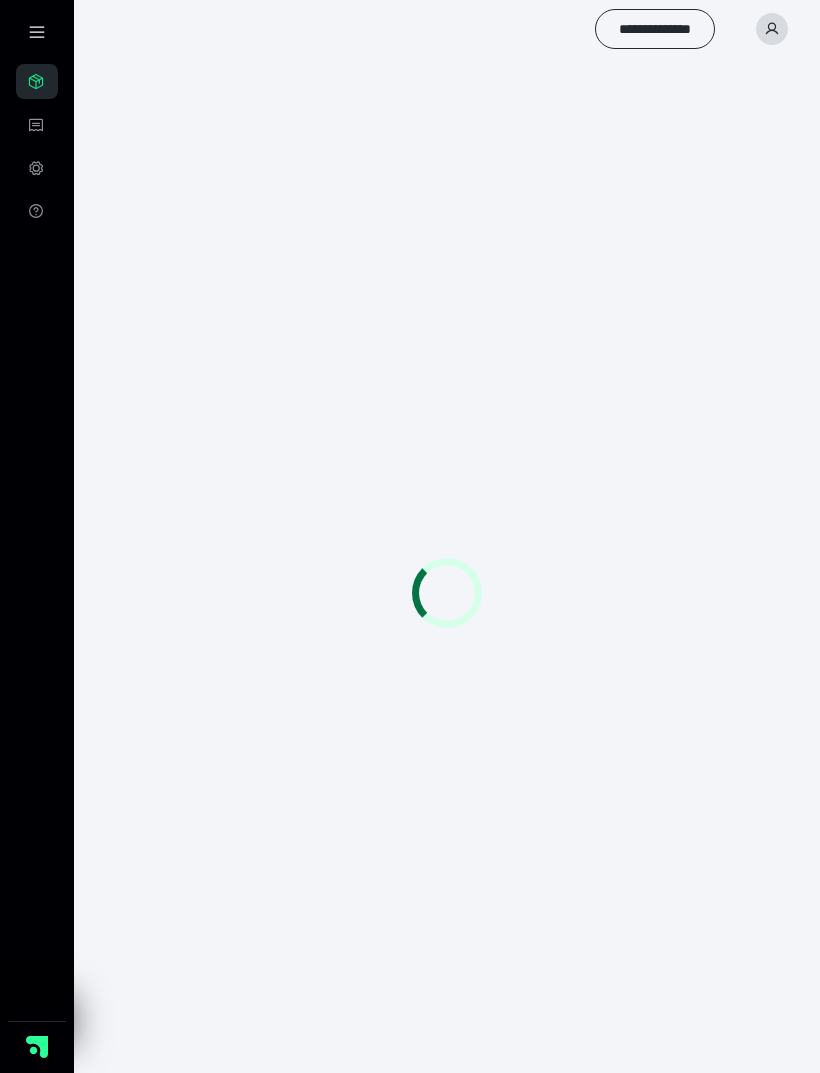 scroll, scrollTop: 0, scrollLeft: 0, axis: both 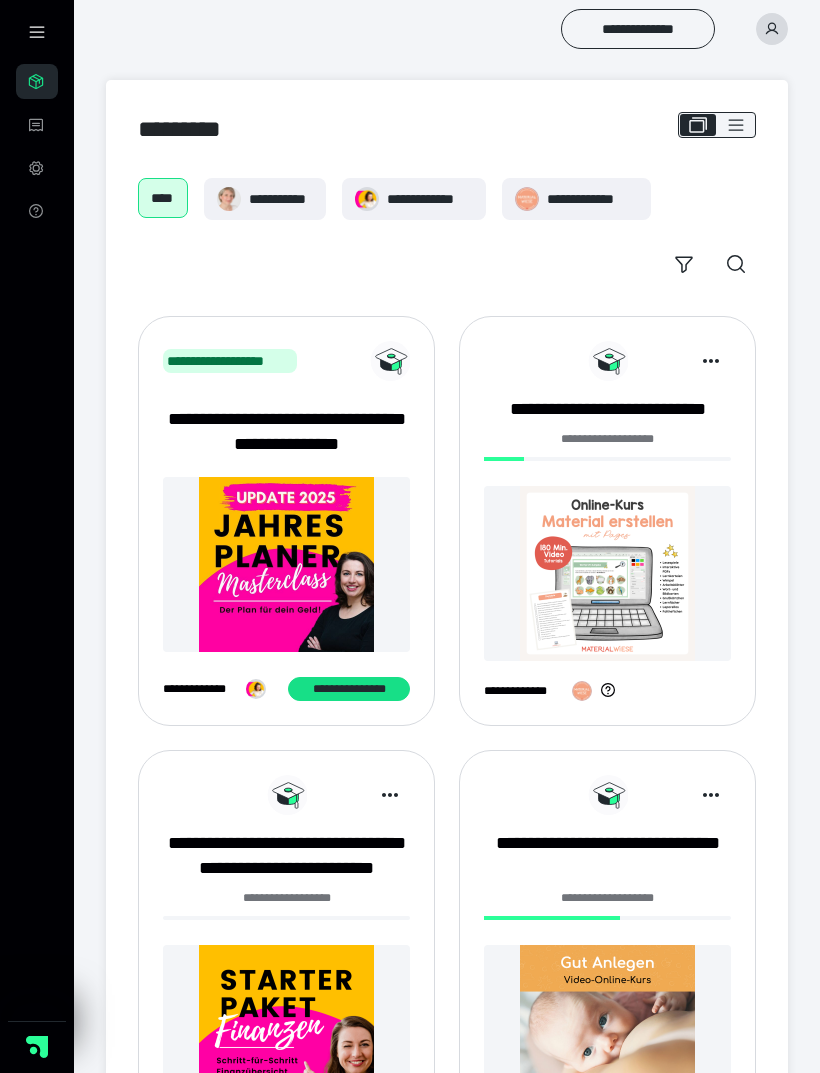 click at bounding box center (607, 573) 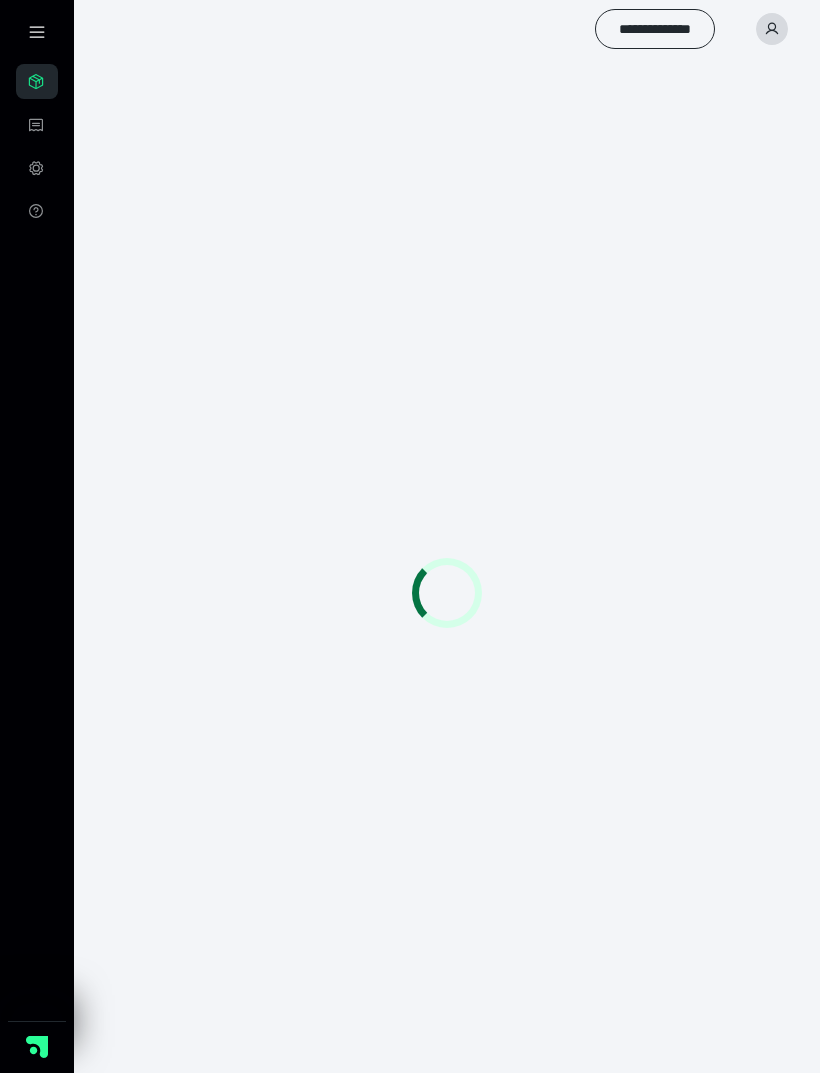 scroll, scrollTop: 0, scrollLeft: 0, axis: both 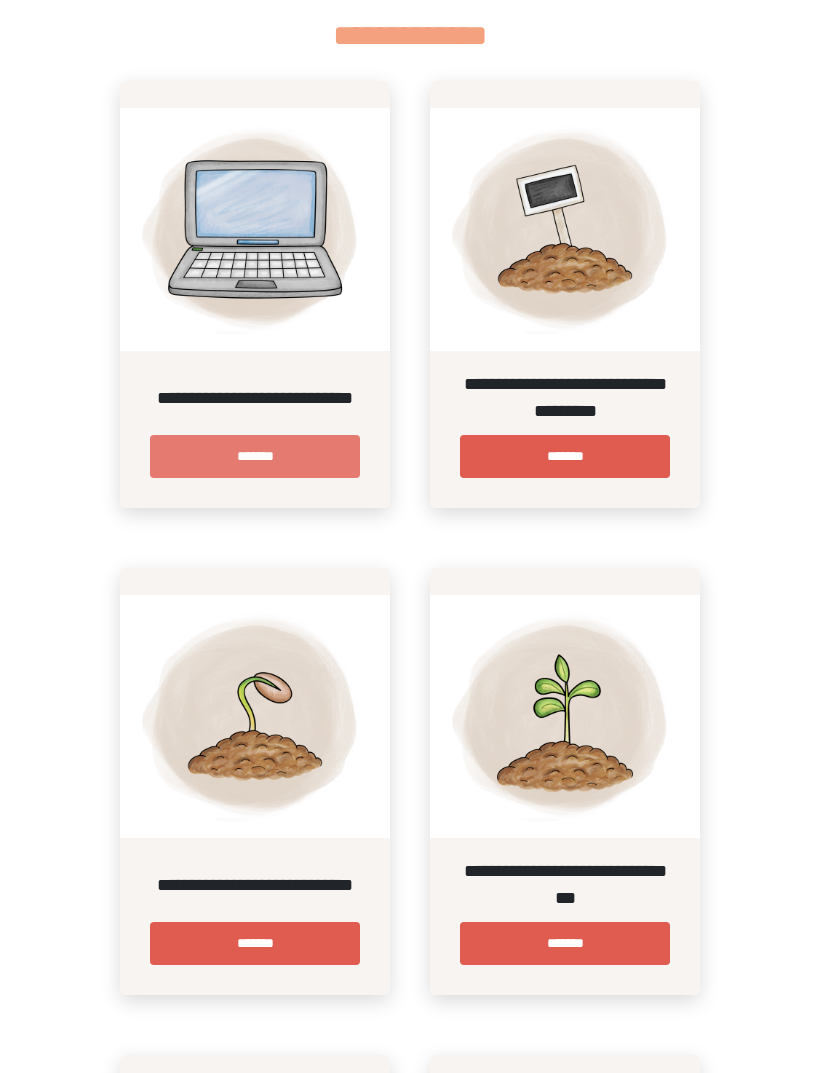 click on "*******" at bounding box center [255, 456] 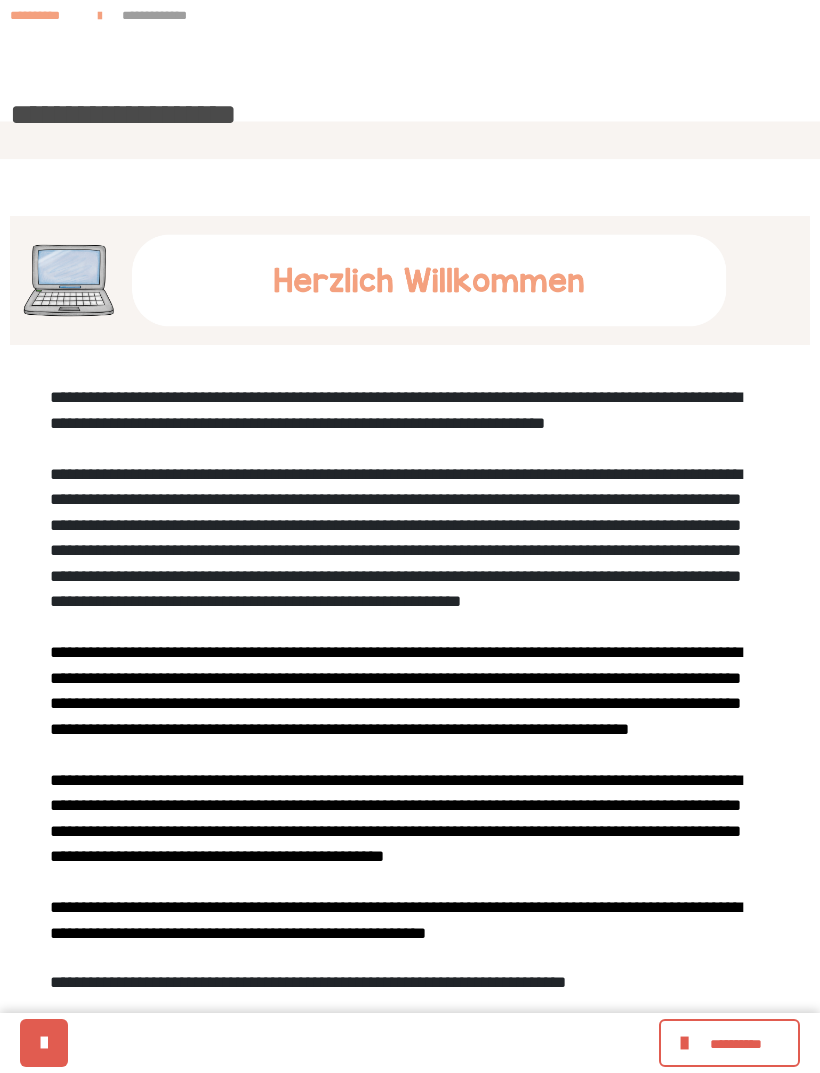 scroll, scrollTop: 0, scrollLeft: 0, axis: both 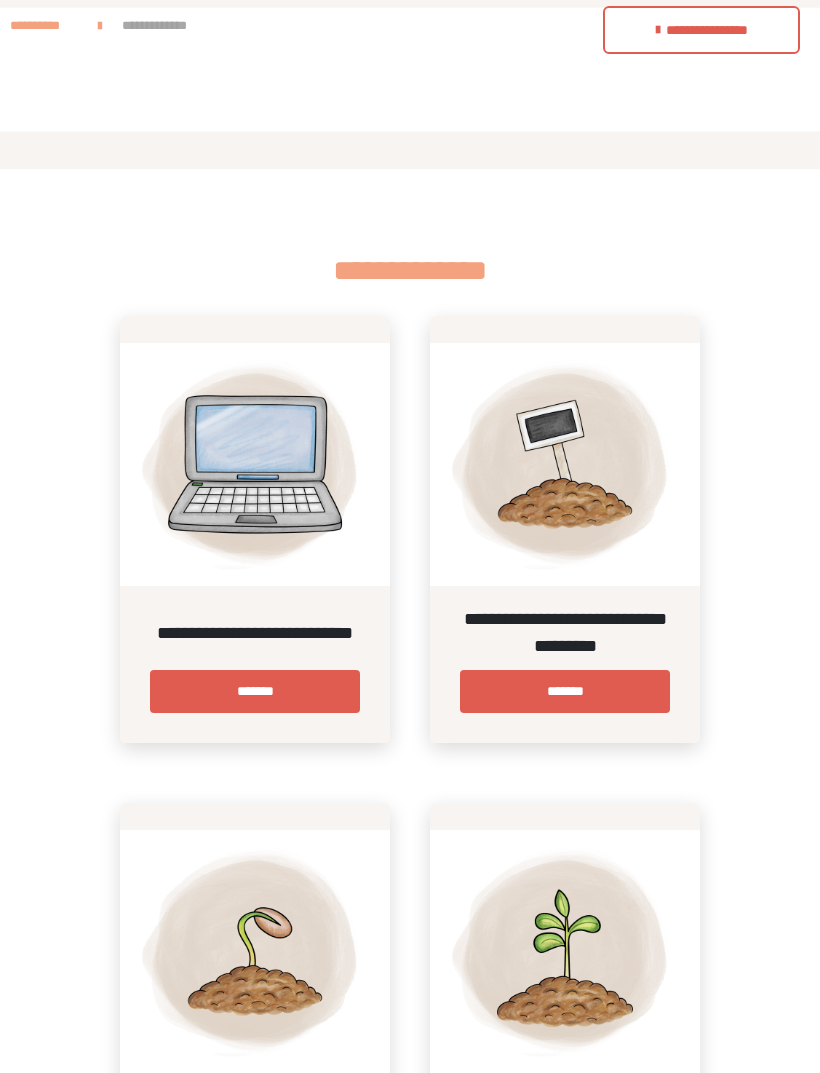 click at bounding box center [565, 451] 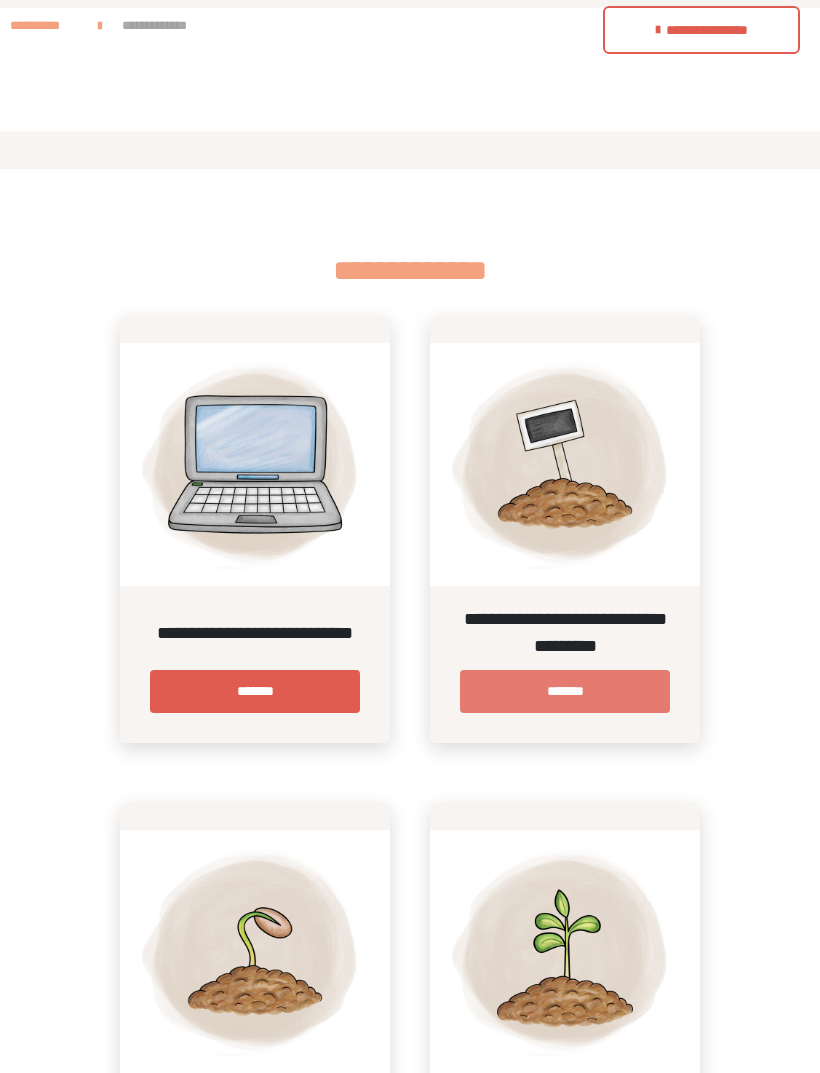 click on "*******" at bounding box center (565, 691) 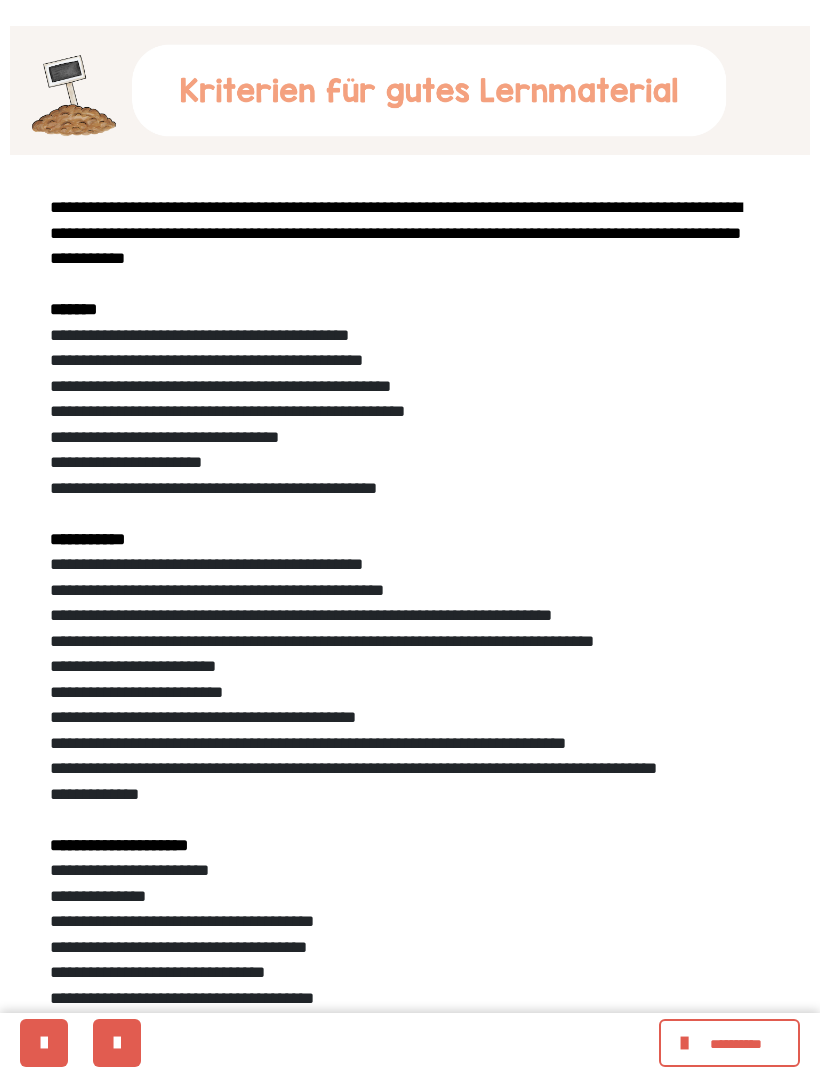 scroll, scrollTop: 415, scrollLeft: 0, axis: vertical 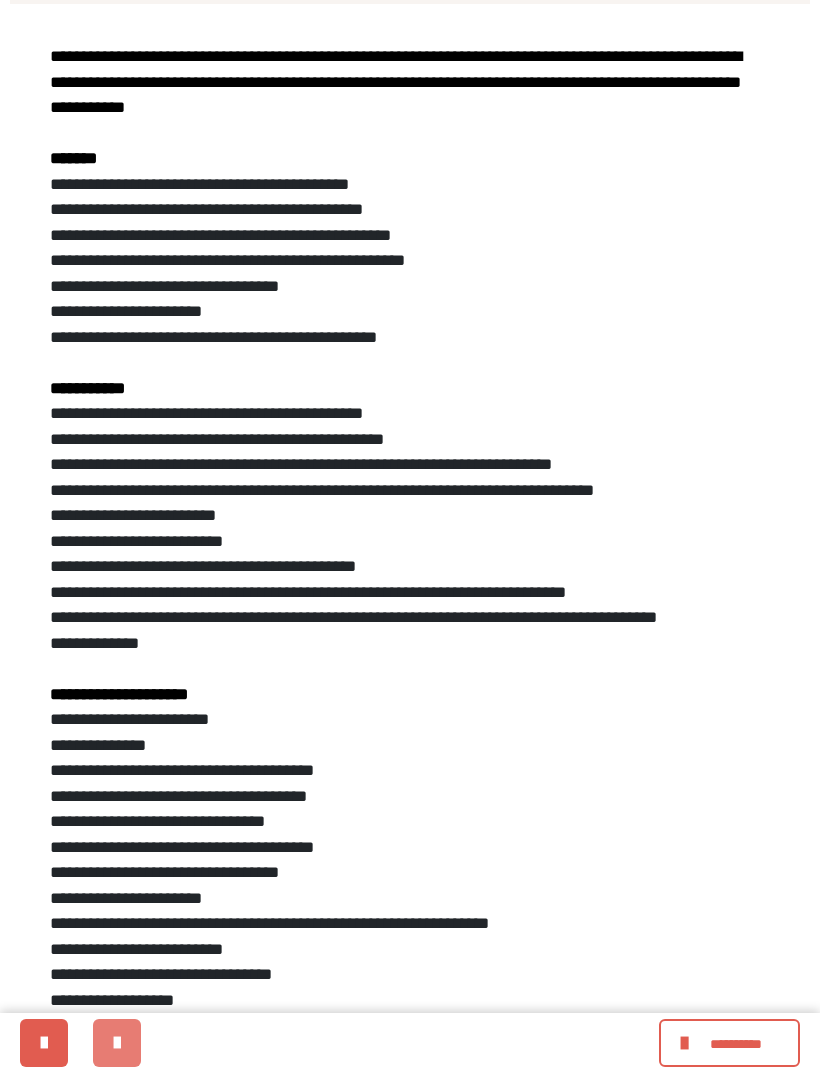 click at bounding box center (117, 1043) 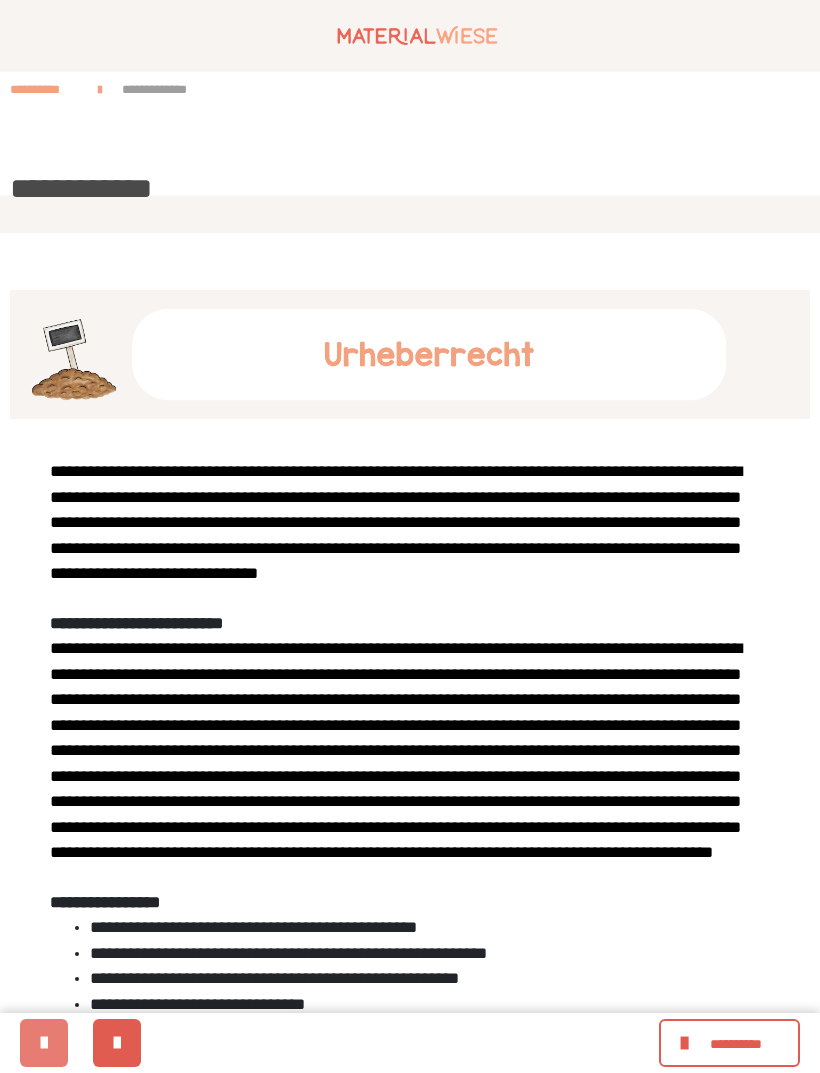 scroll, scrollTop: 2, scrollLeft: 0, axis: vertical 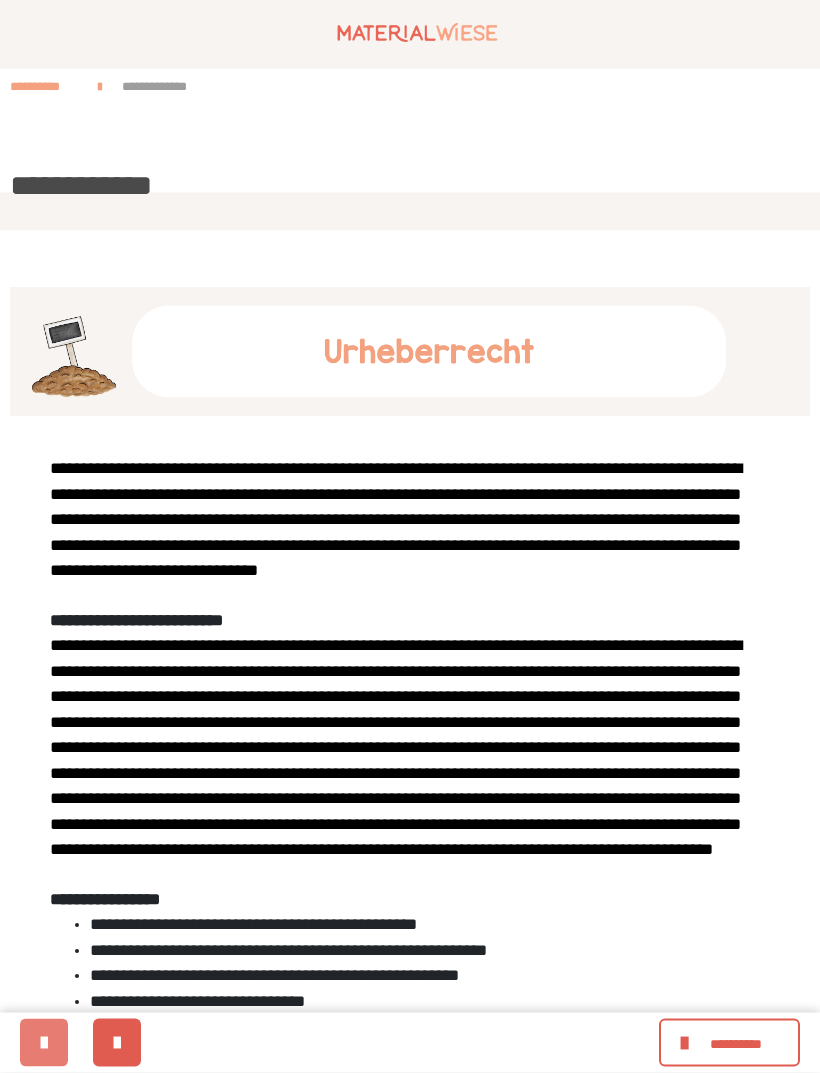 click at bounding box center (44, 1043) 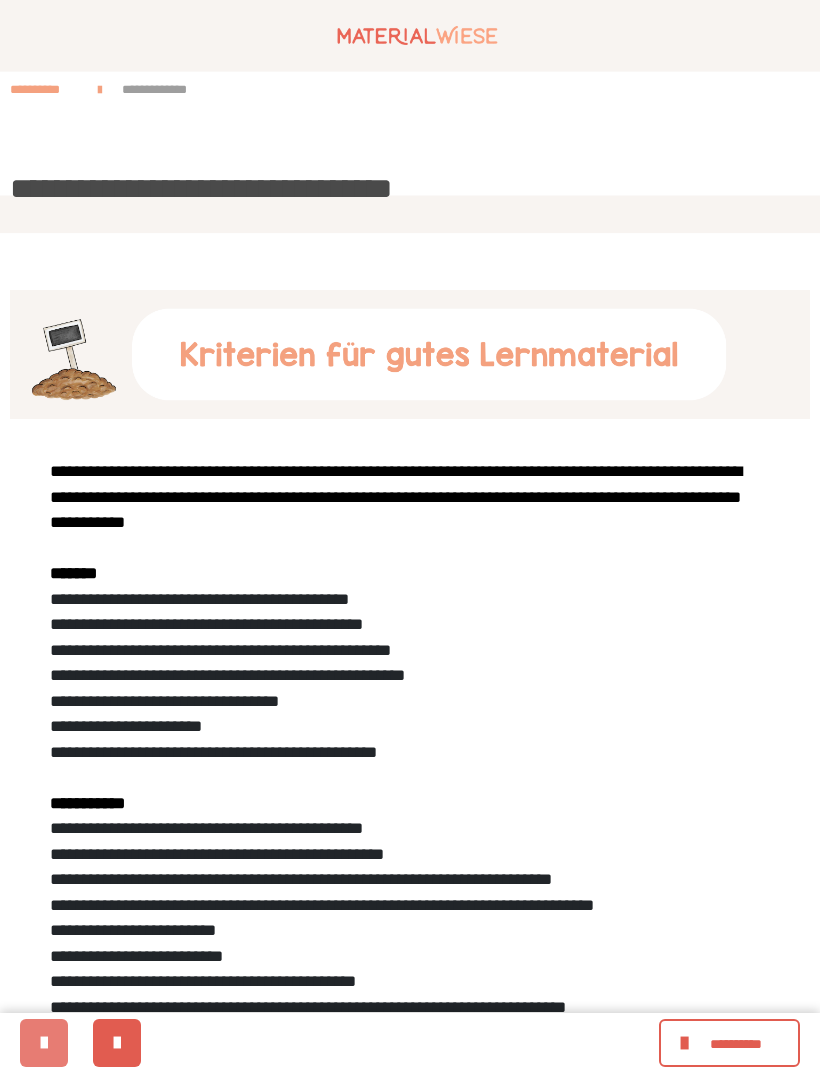 click at bounding box center (44, 1043) 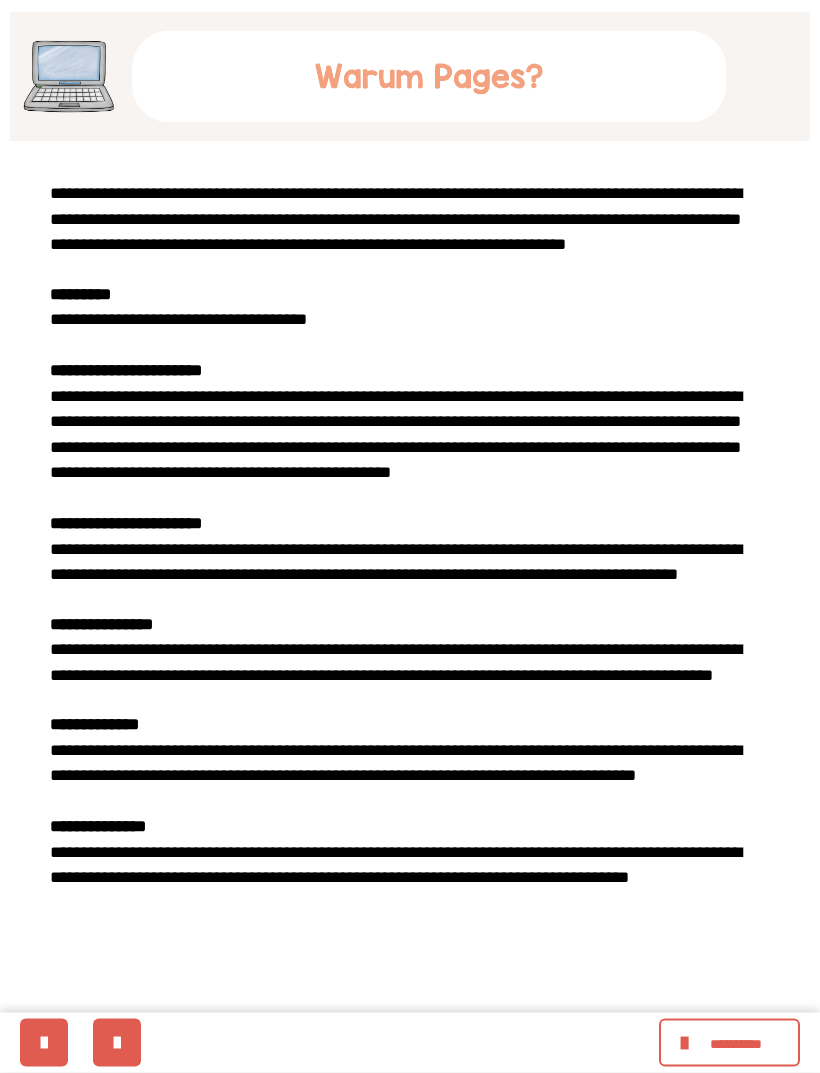 scroll, scrollTop: 320, scrollLeft: 0, axis: vertical 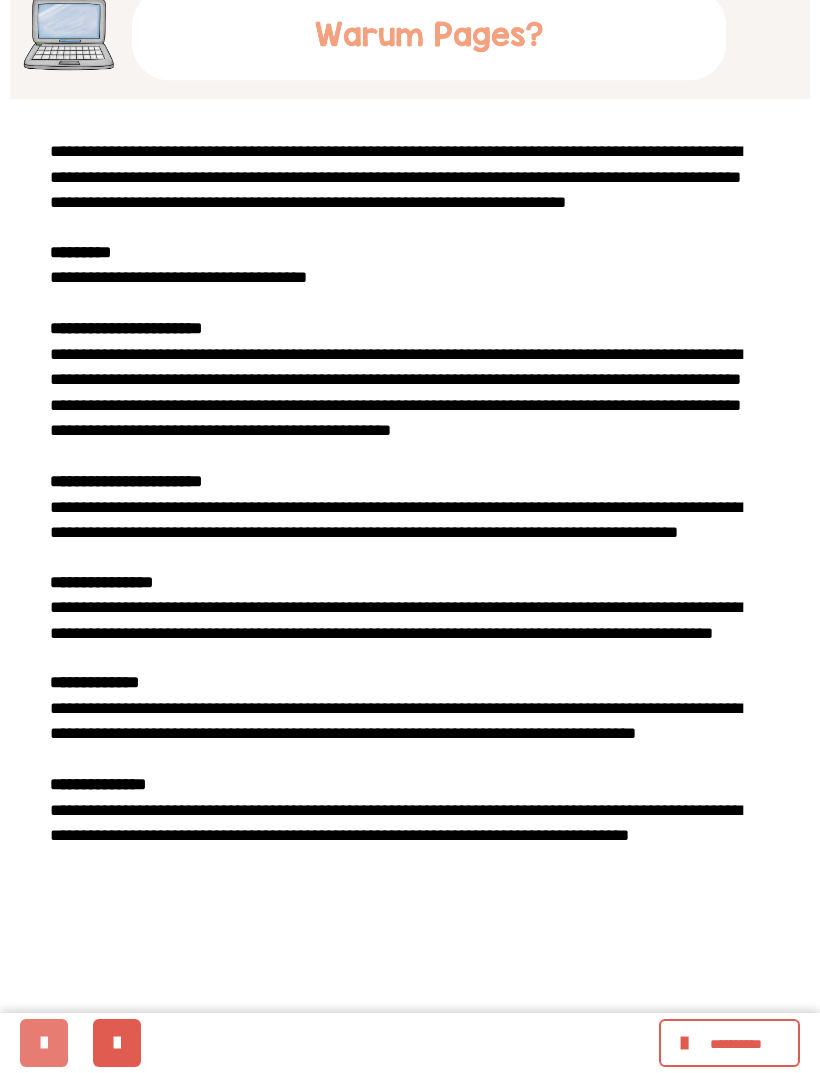 click at bounding box center [44, 1043] 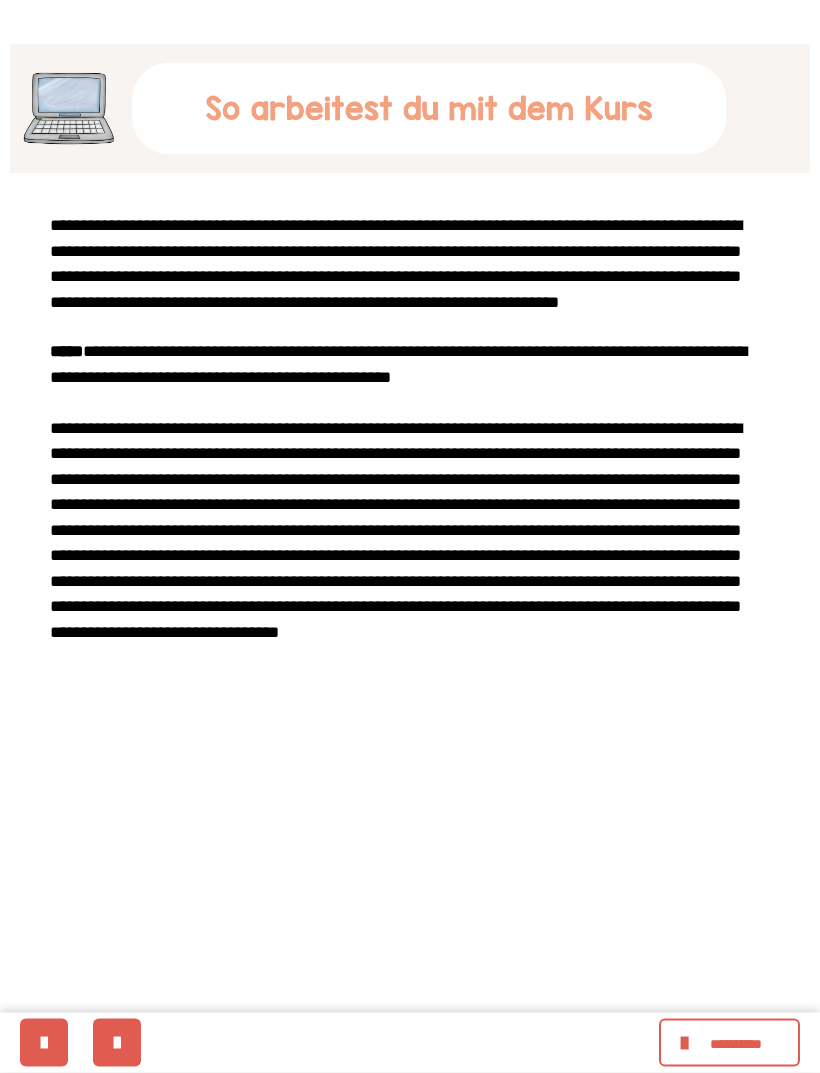 scroll, scrollTop: 320, scrollLeft: 0, axis: vertical 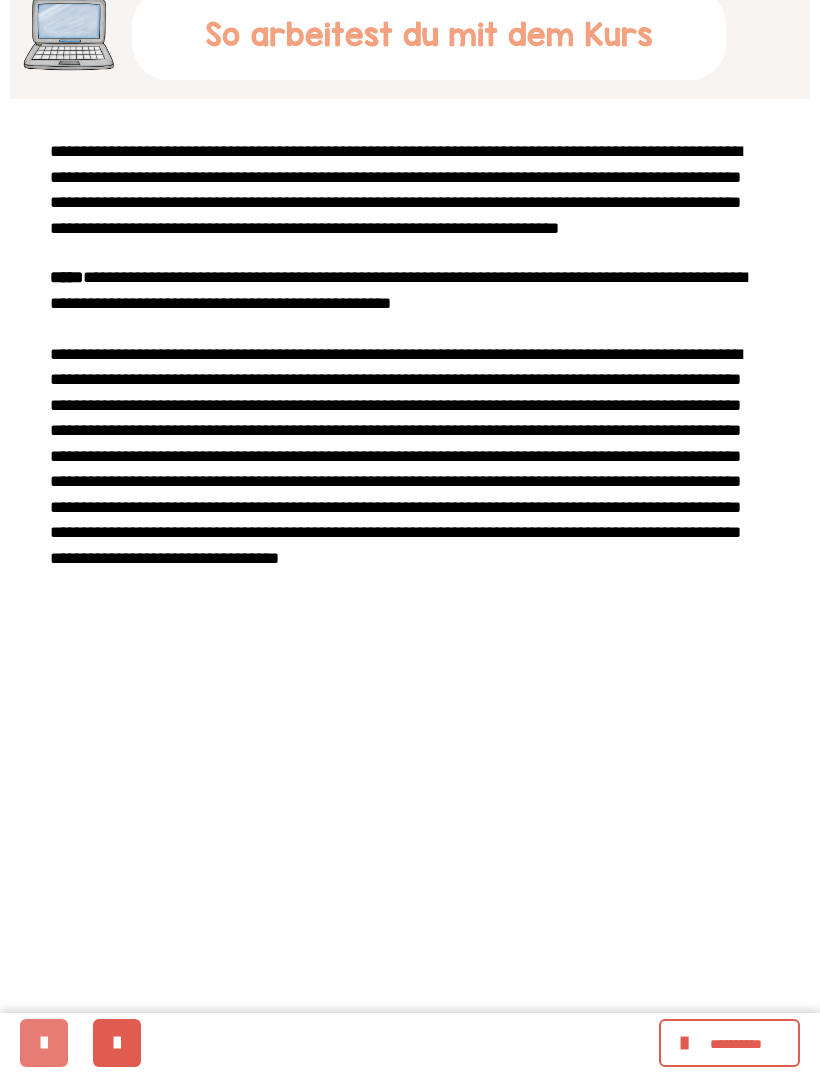 click at bounding box center [44, 1043] 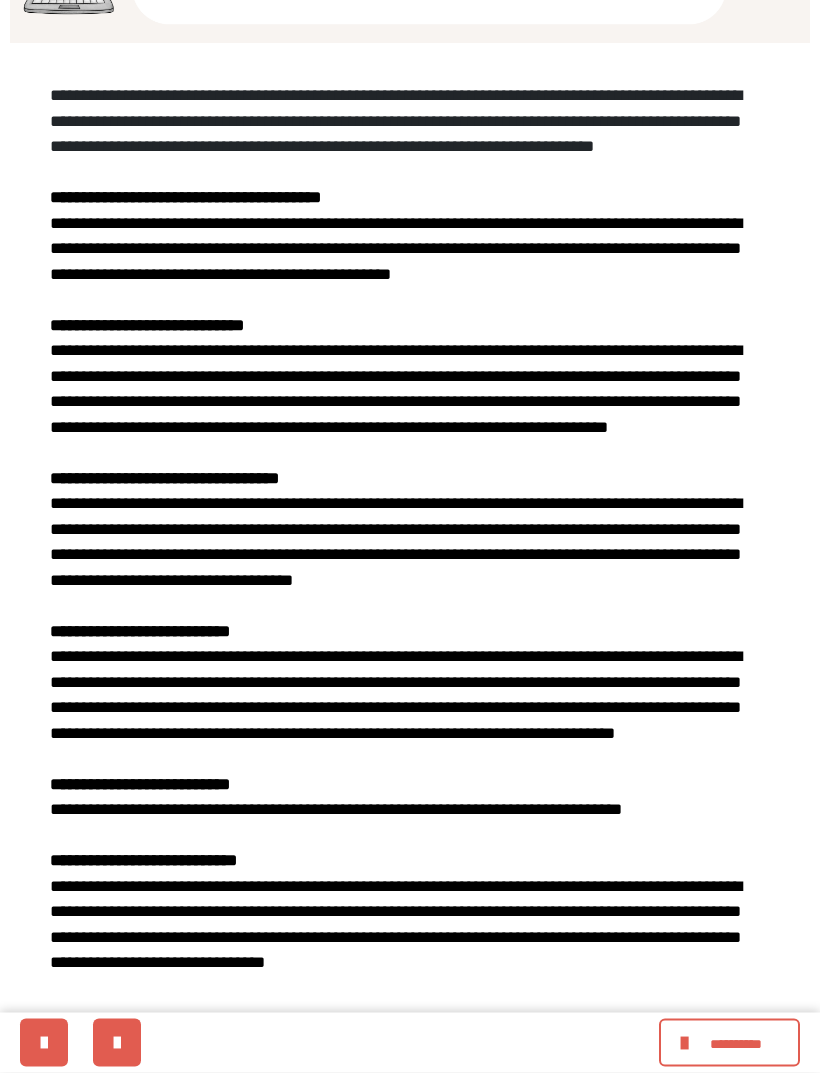 scroll, scrollTop: 382, scrollLeft: 0, axis: vertical 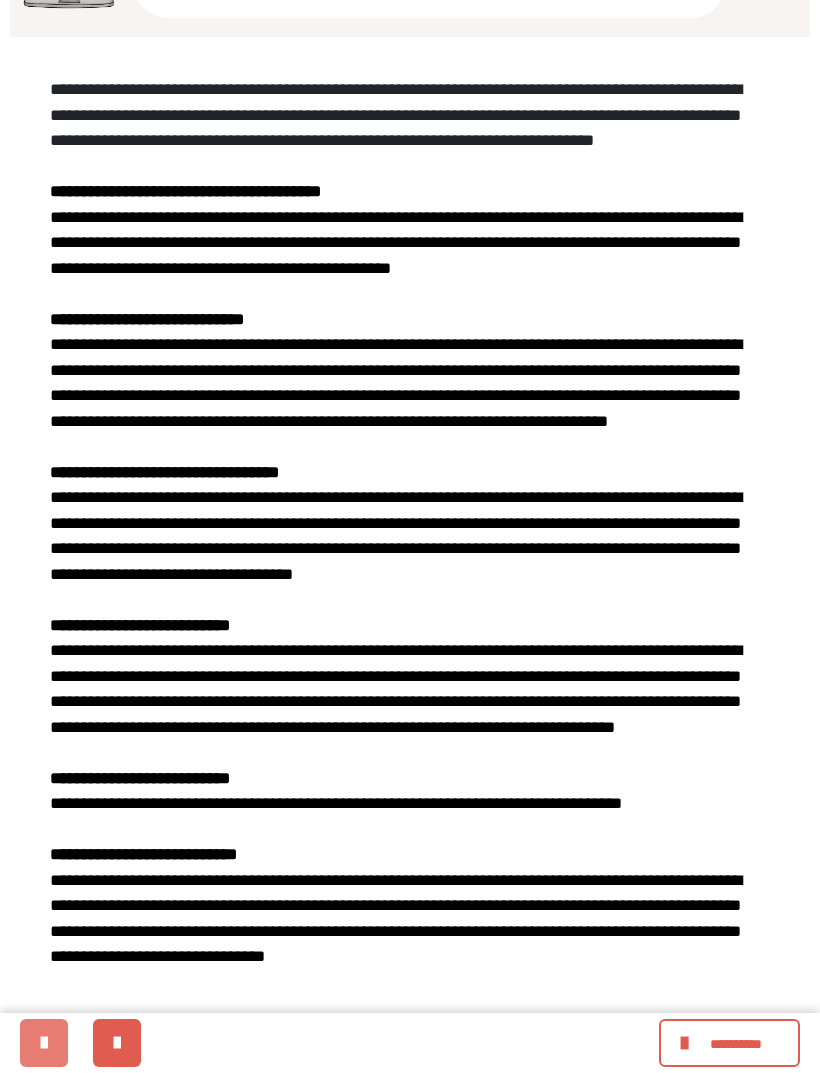 click at bounding box center (44, 1043) 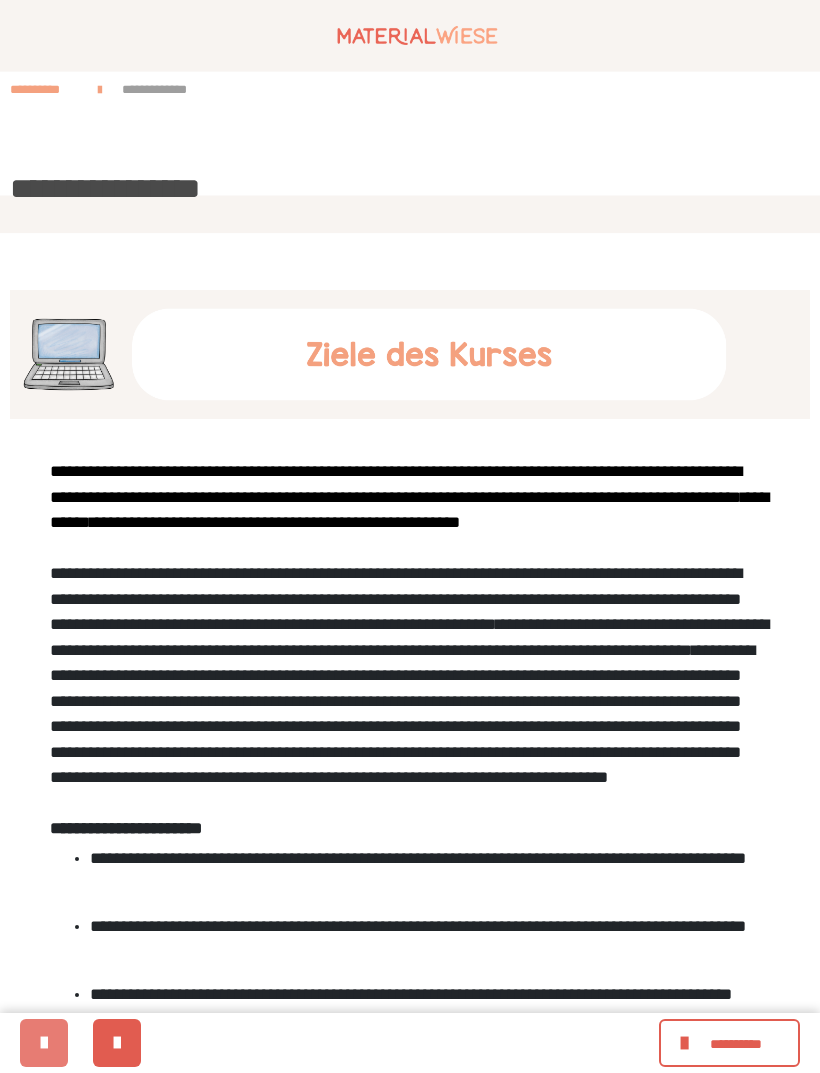 click at bounding box center (44, 1043) 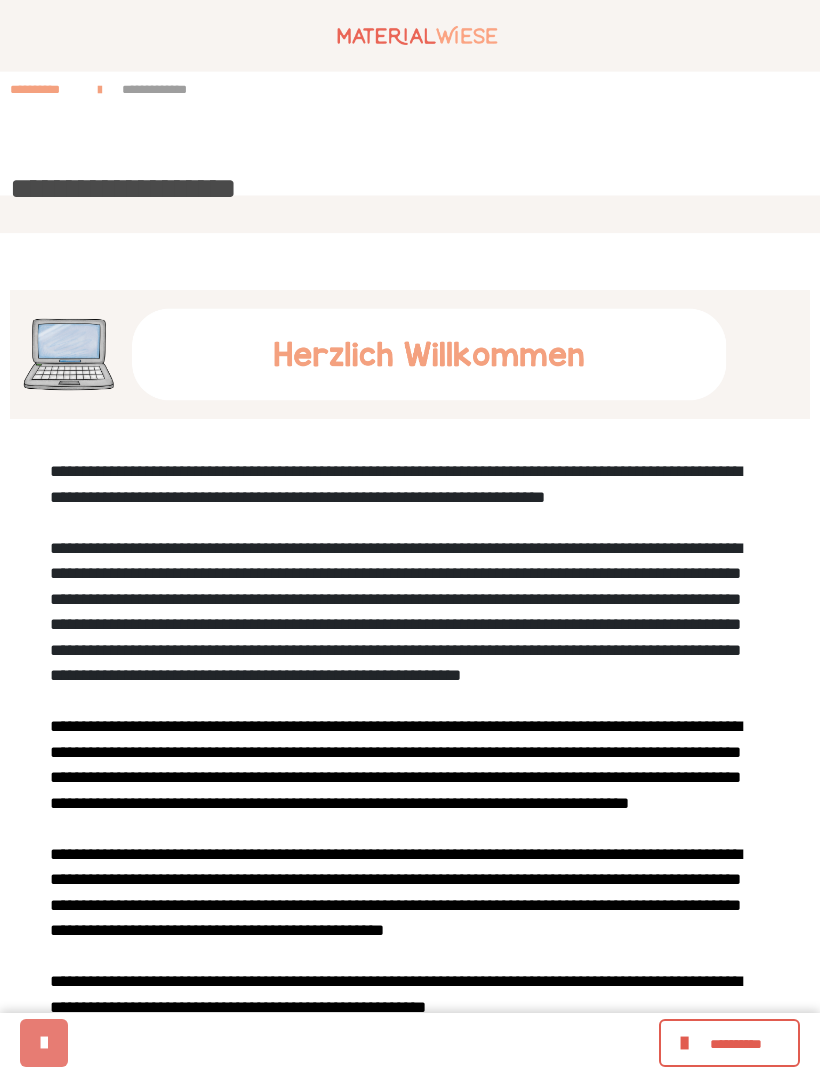 click at bounding box center [44, 1043] 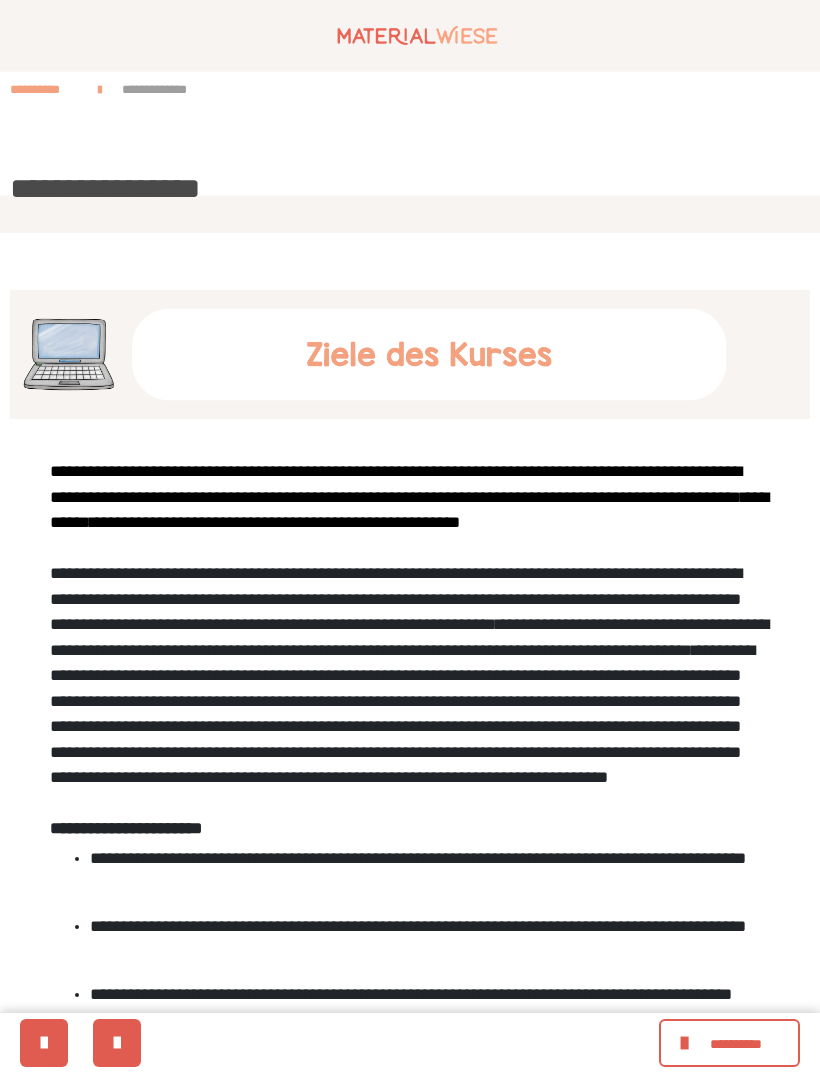 click on "**********" at bounding box center (736, 1044) 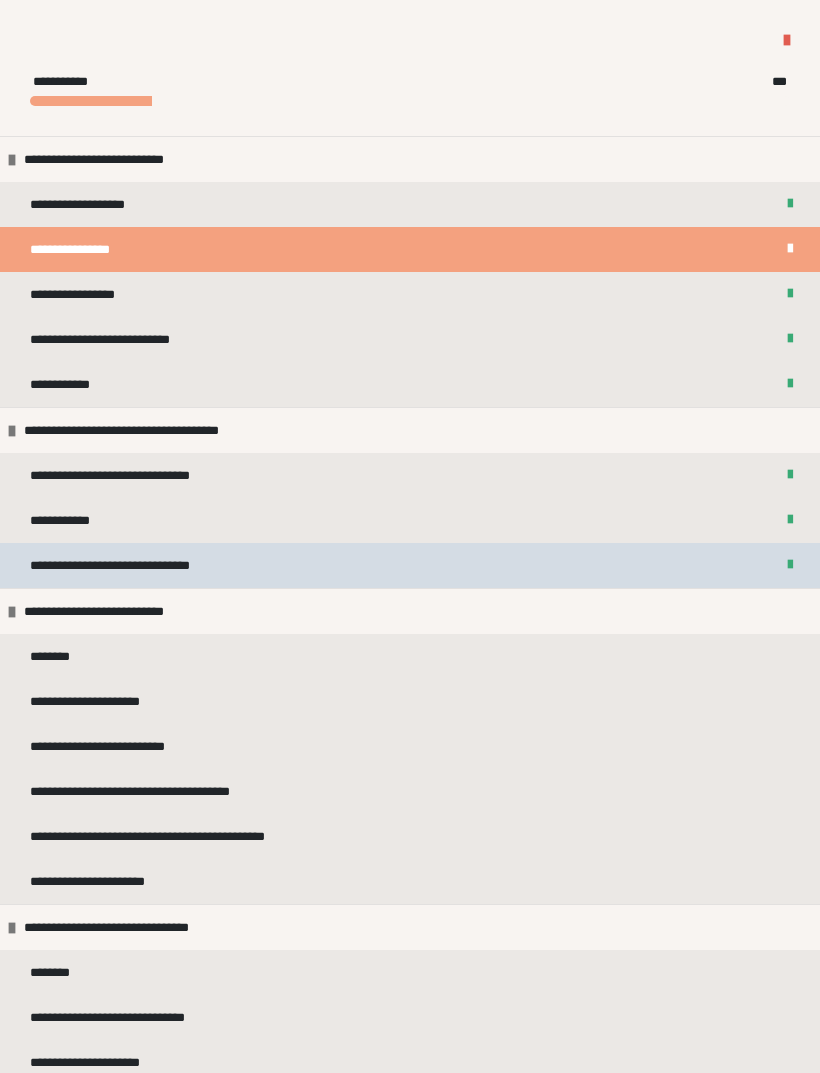 click on "**********" at bounding box center [123, 565] 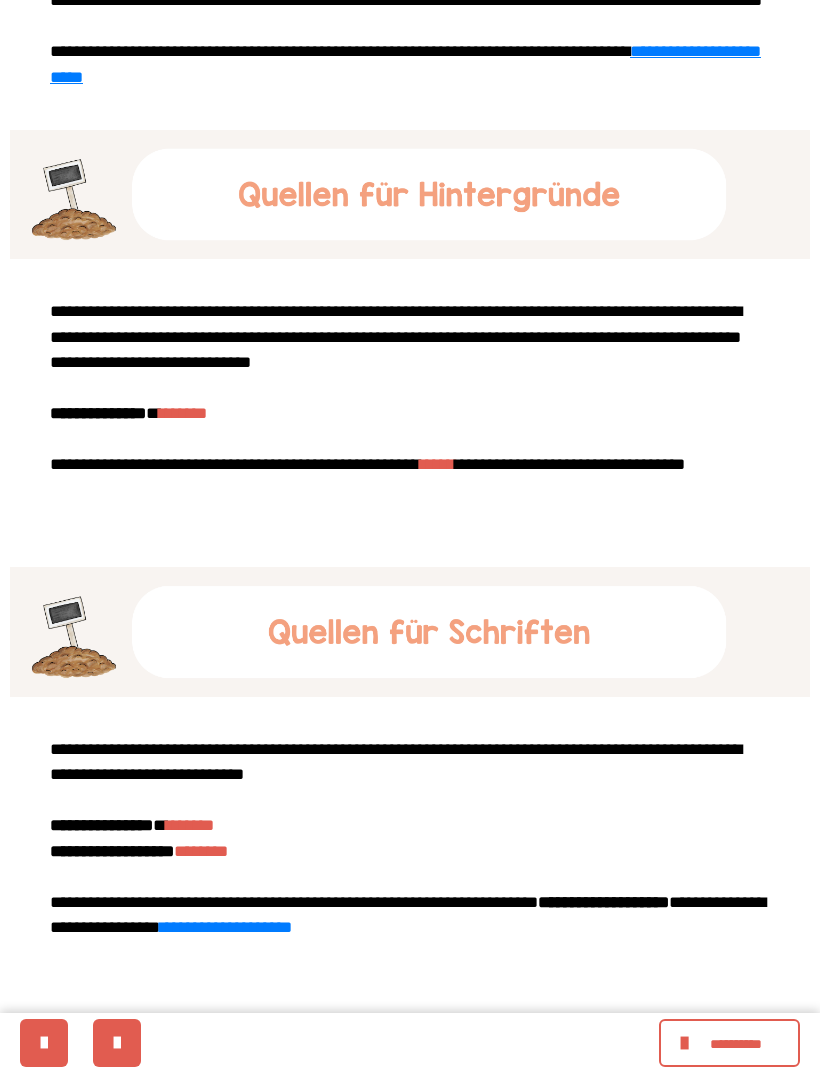 scroll, scrollTop: 1576, scrollLeft: 0, axis: vertical 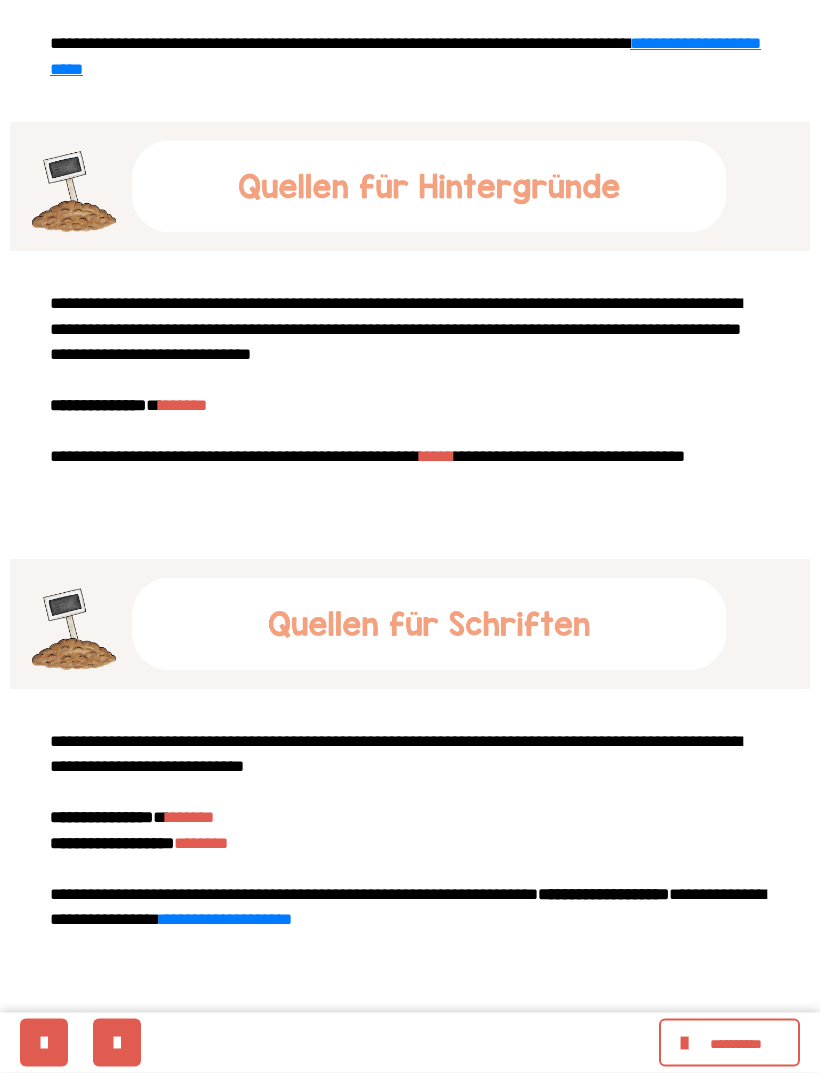 click on "********" at bounding box center [183, 406] 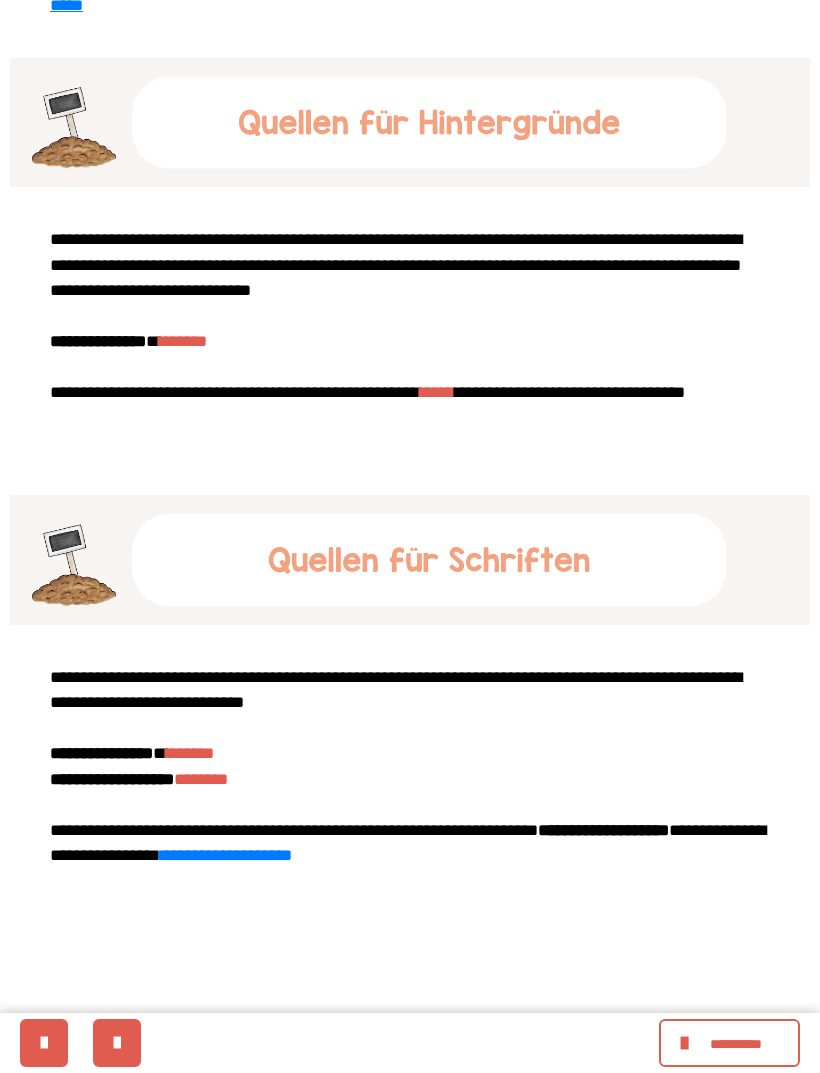click on "********" at bounding box center [190, 753] 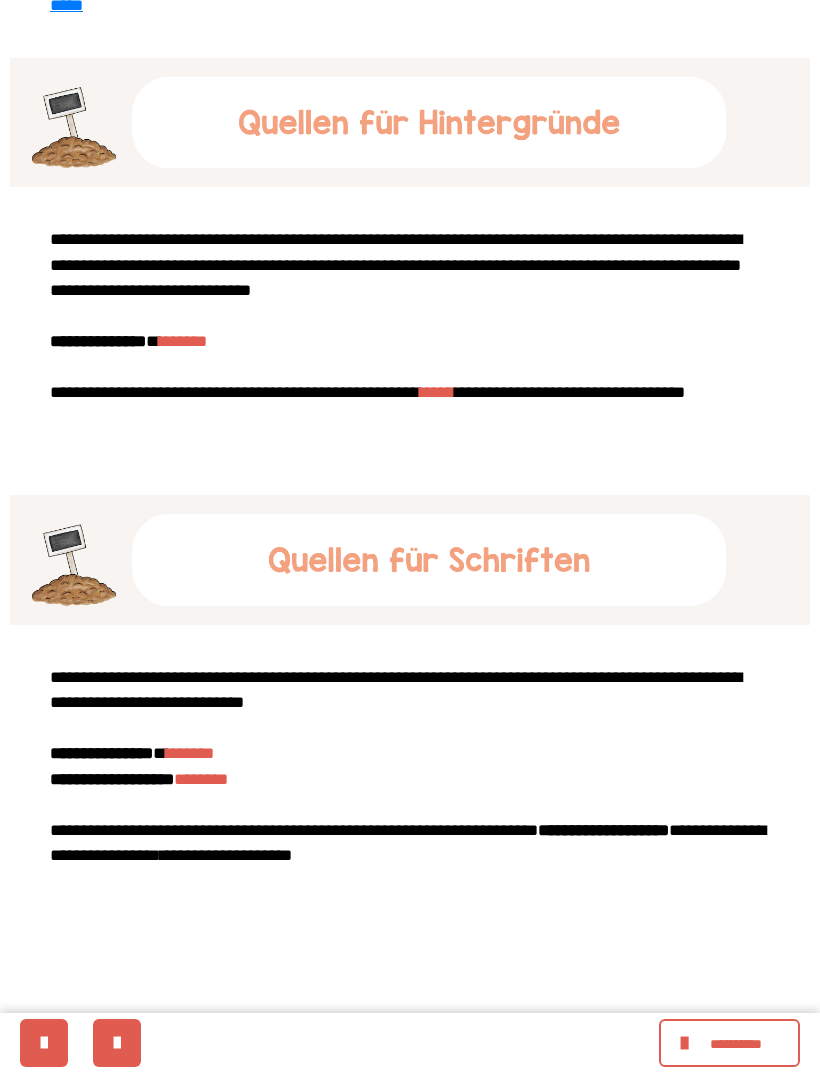 click on "**********" at bounding box center [226, 855] 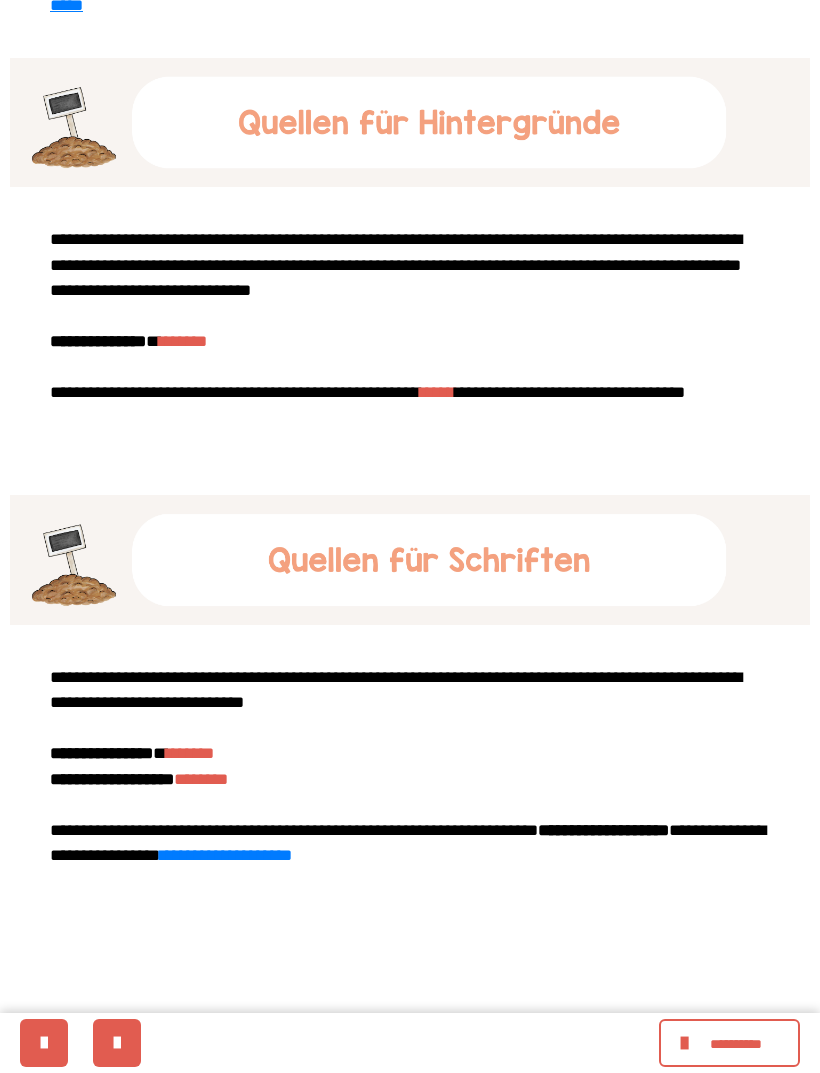 click on "*****" at bounding box center (437, 392) 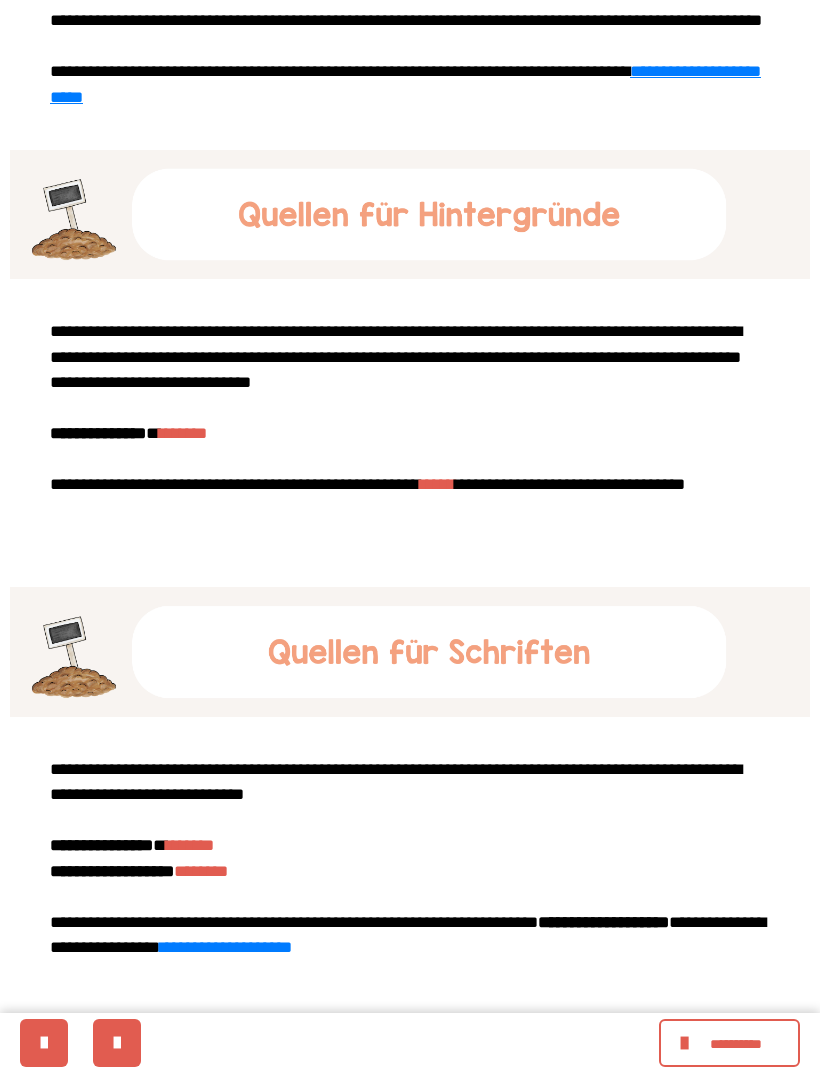 scroll, scrollTop: 1577, scrollLeft: 0, axis: vertical 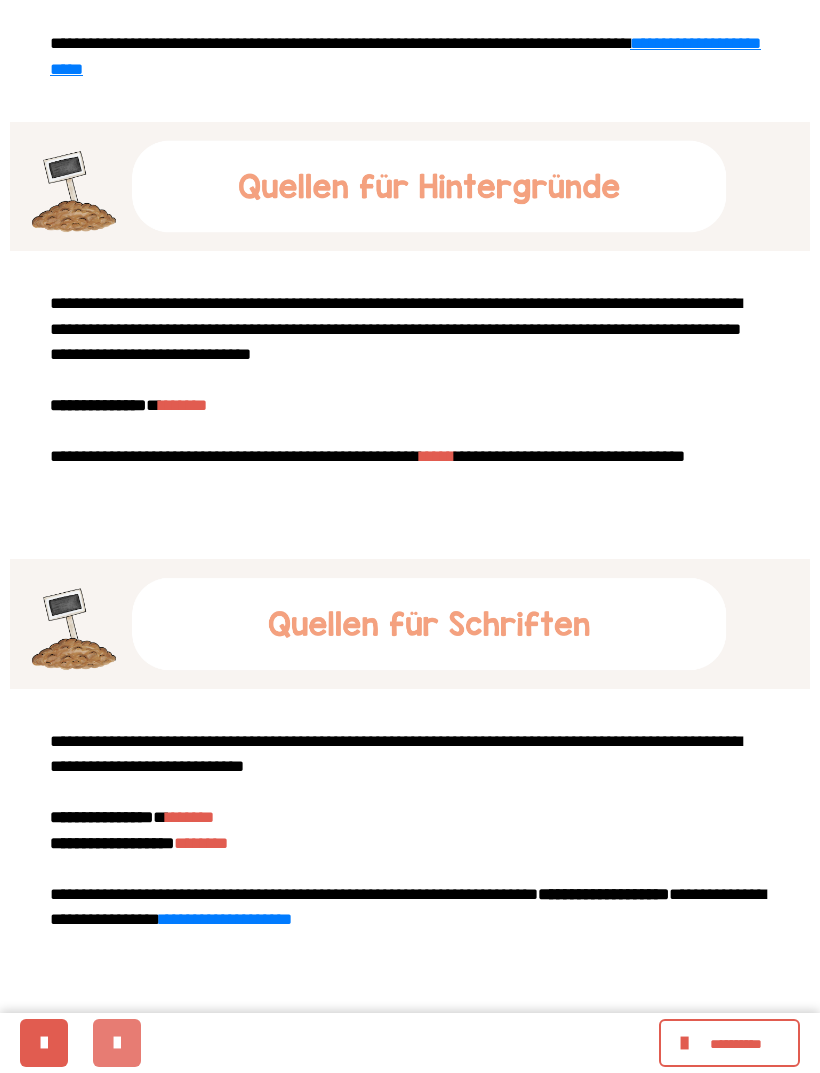 click at bounding box center (117, 1043) 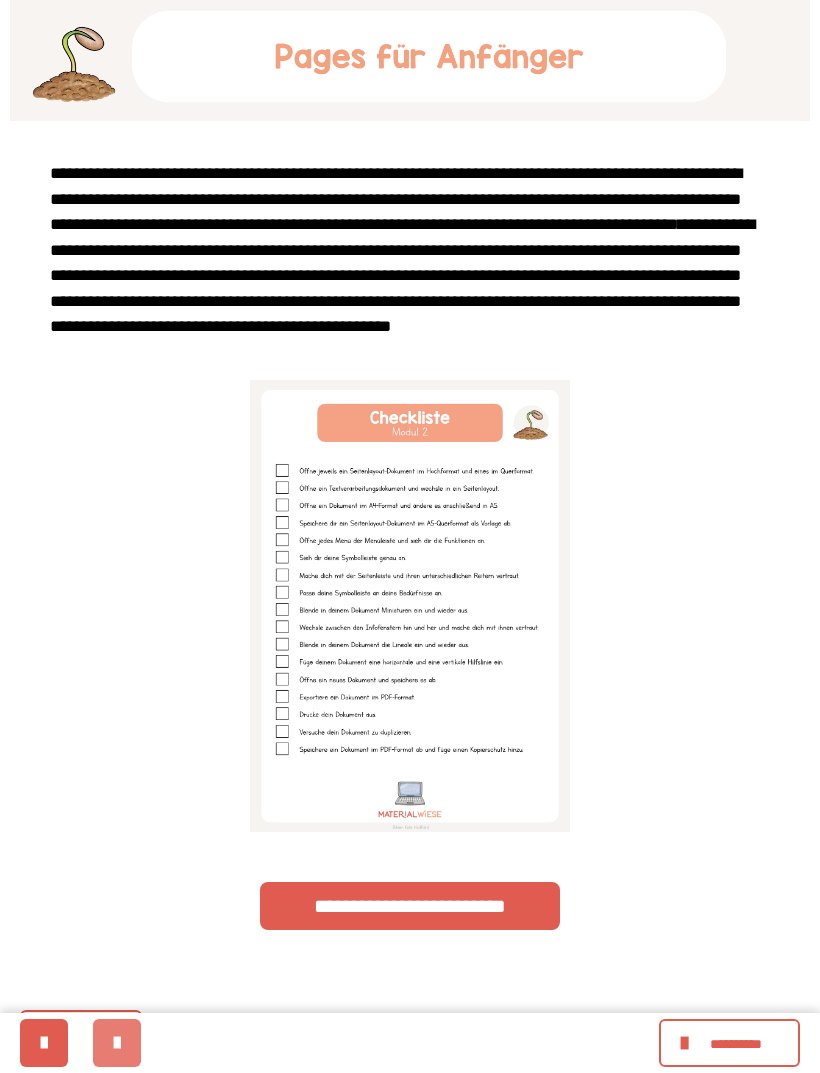 scroll, scrollTop: 320, scrollLeft: 0, axis: vertical 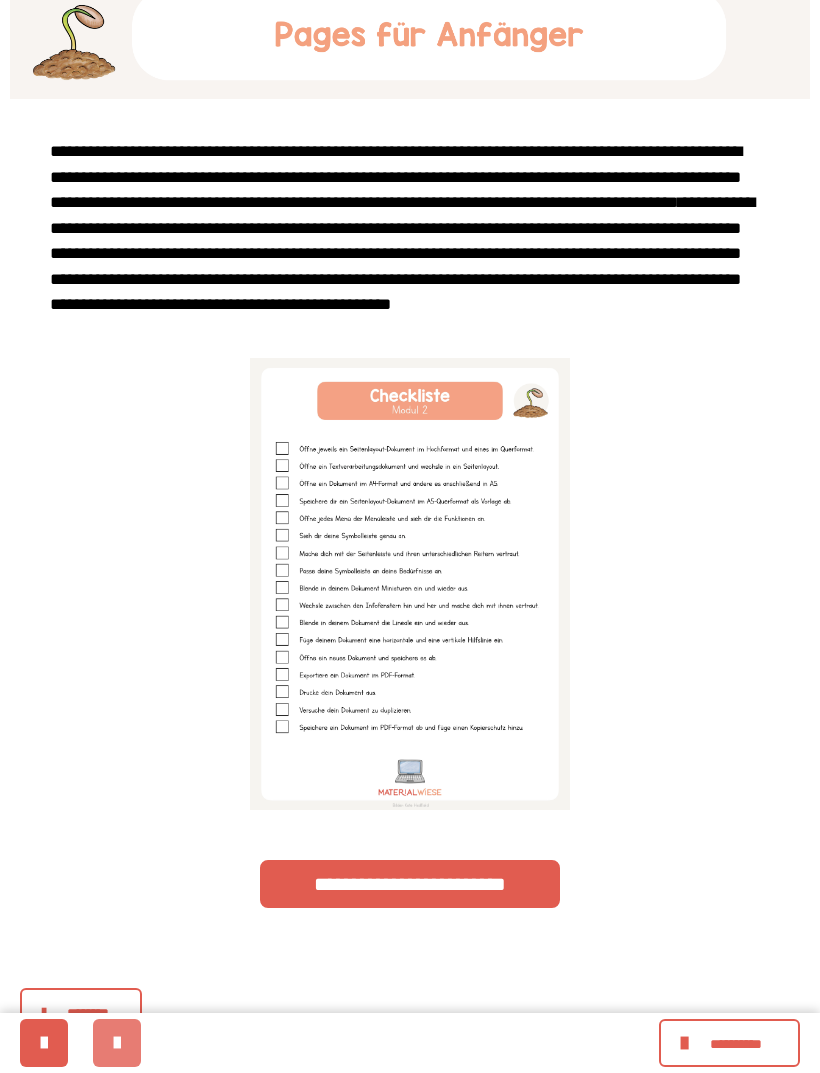 click at bounding box center [117, 1043] 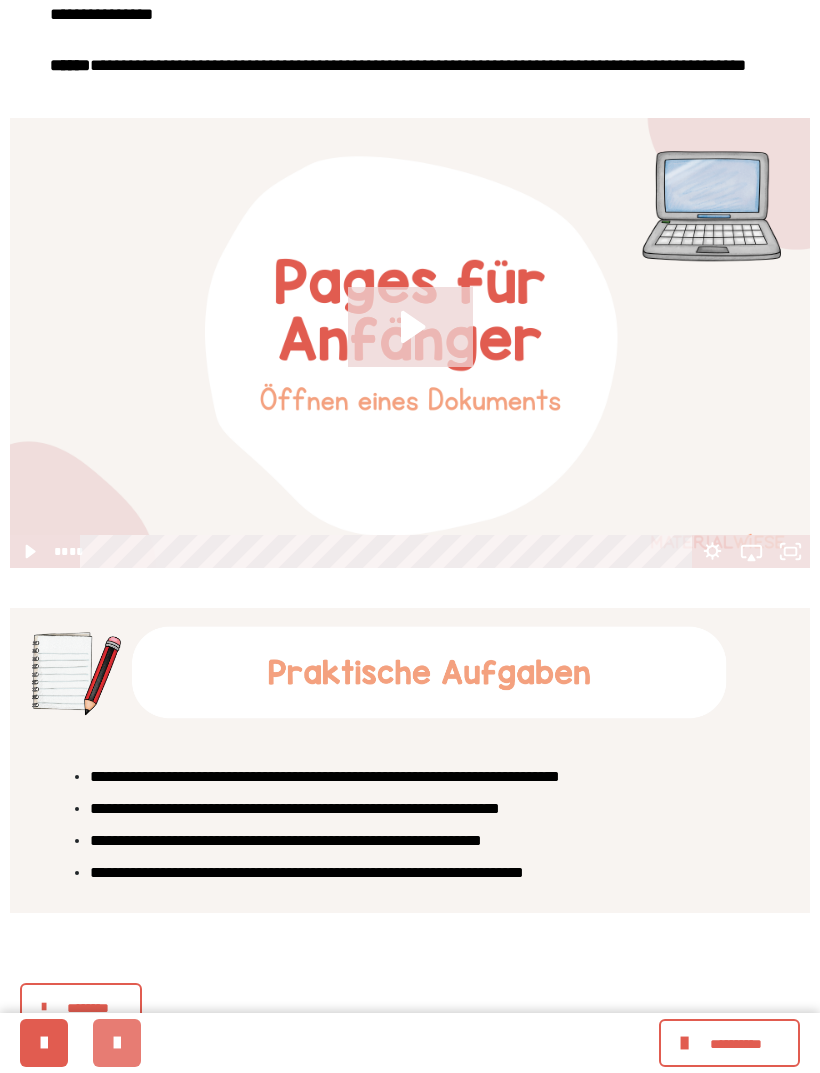 scroll, scrollTop: 589, scrollLeft: 0, axis: vertical 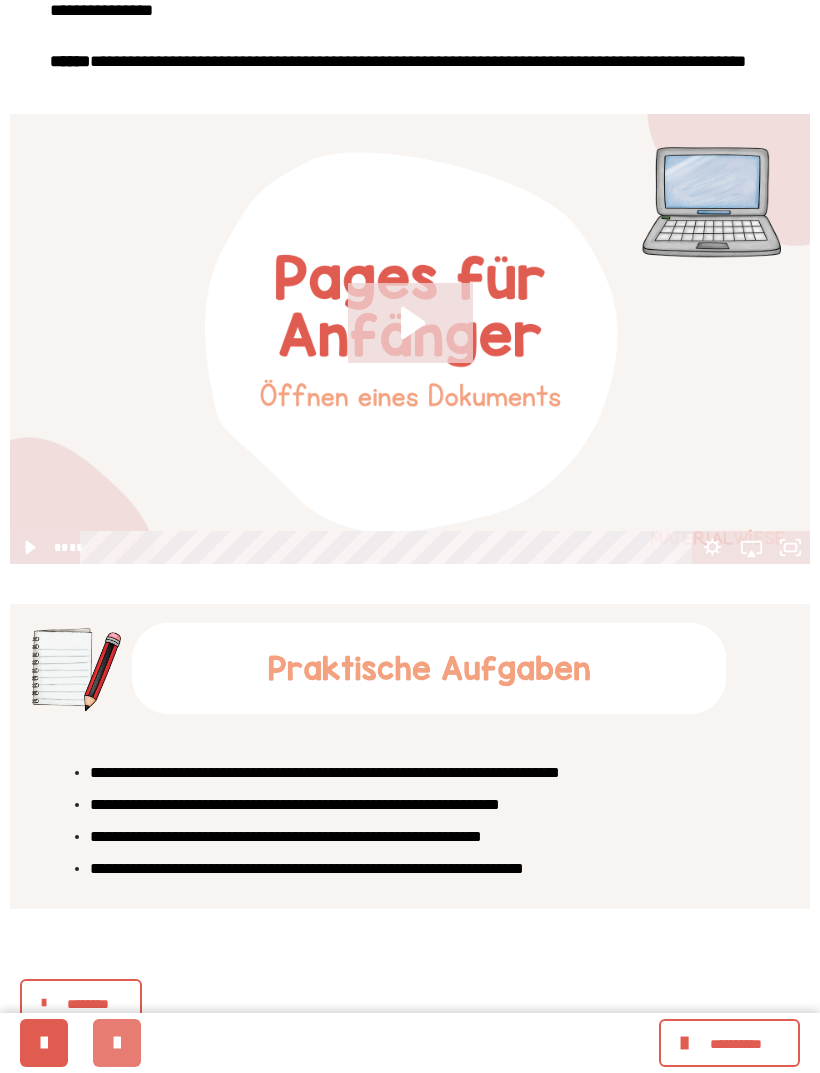 click at bounding box center (117, 1043) 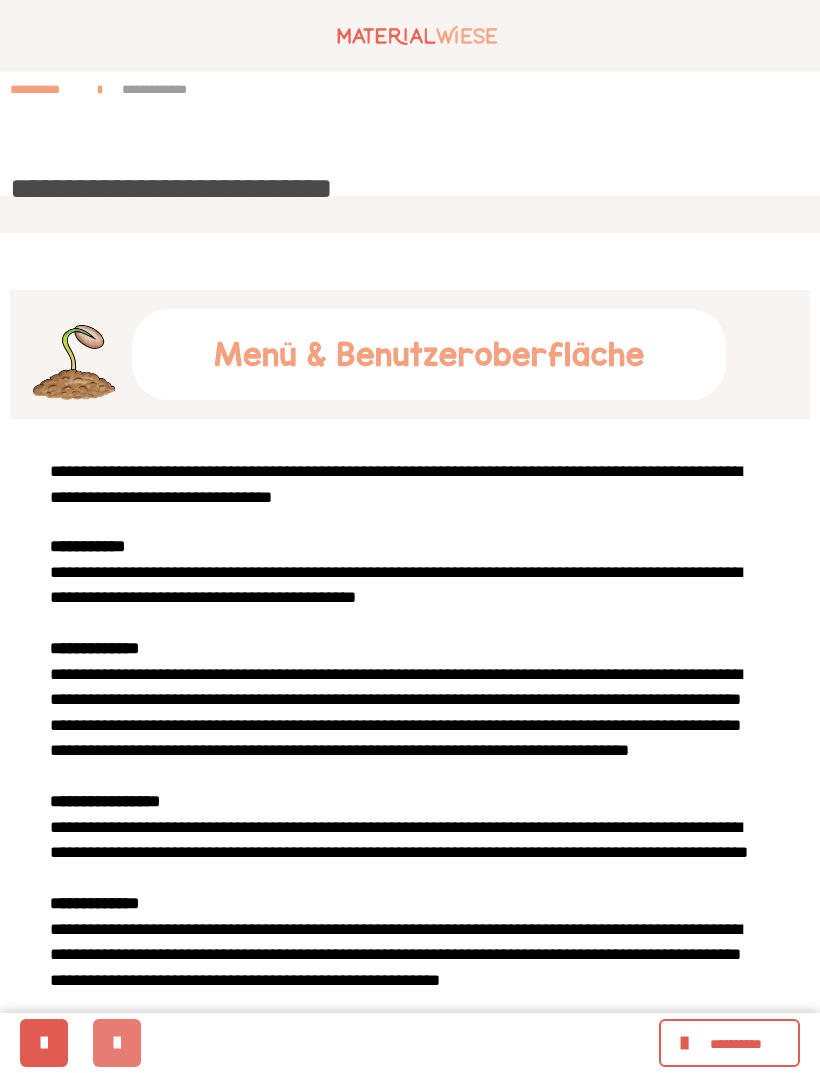 click at bounding box center (117, 1043) 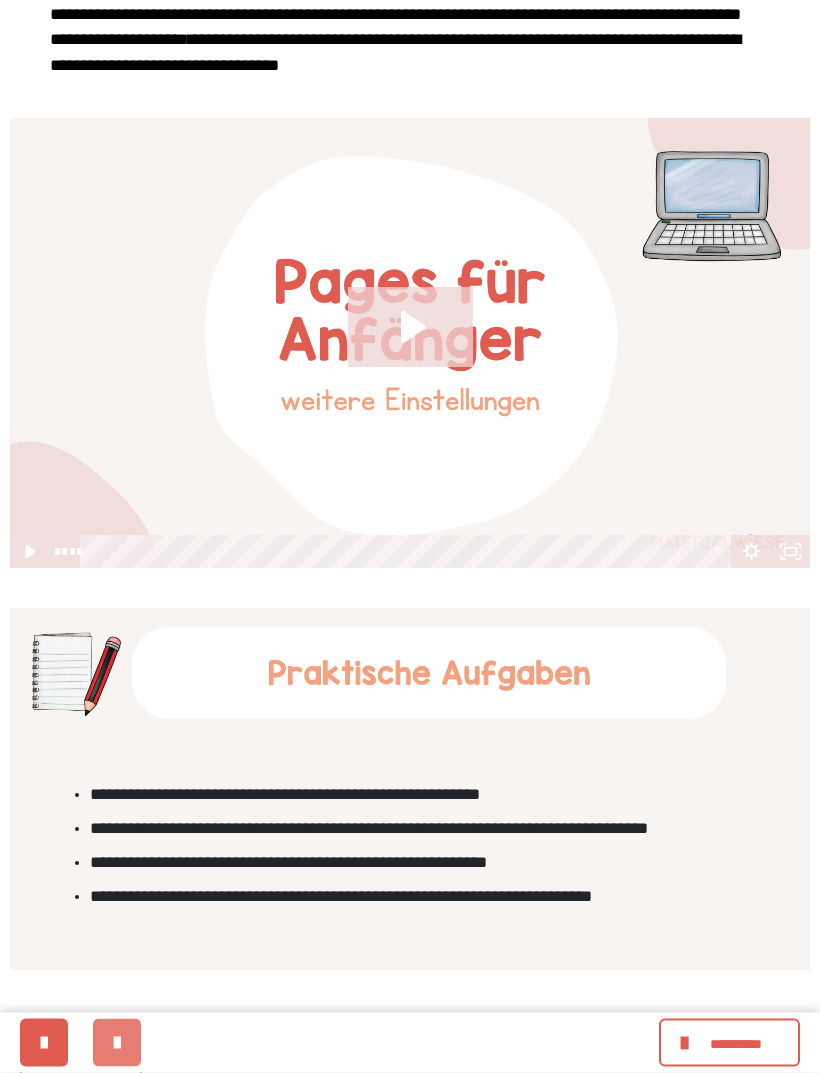 scroll, scrollTop: 2972, scrollLeft: 0, axis: vertical 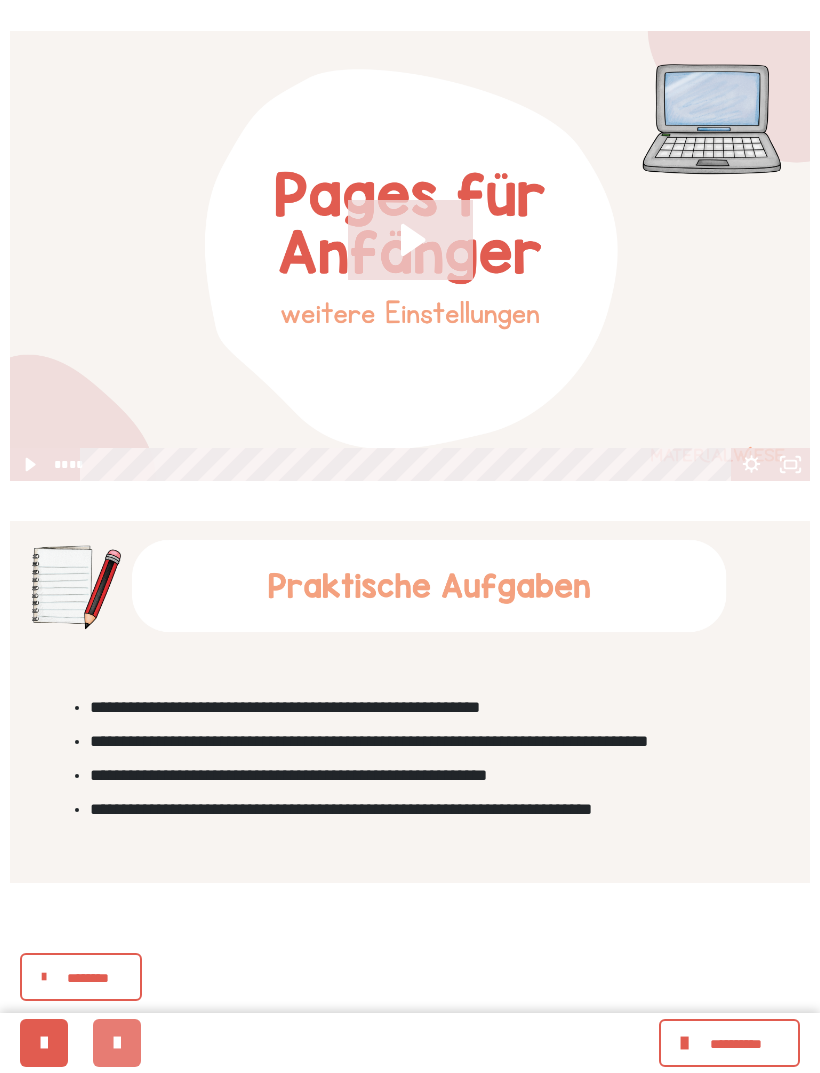 click at bounding box center (117, 1043) 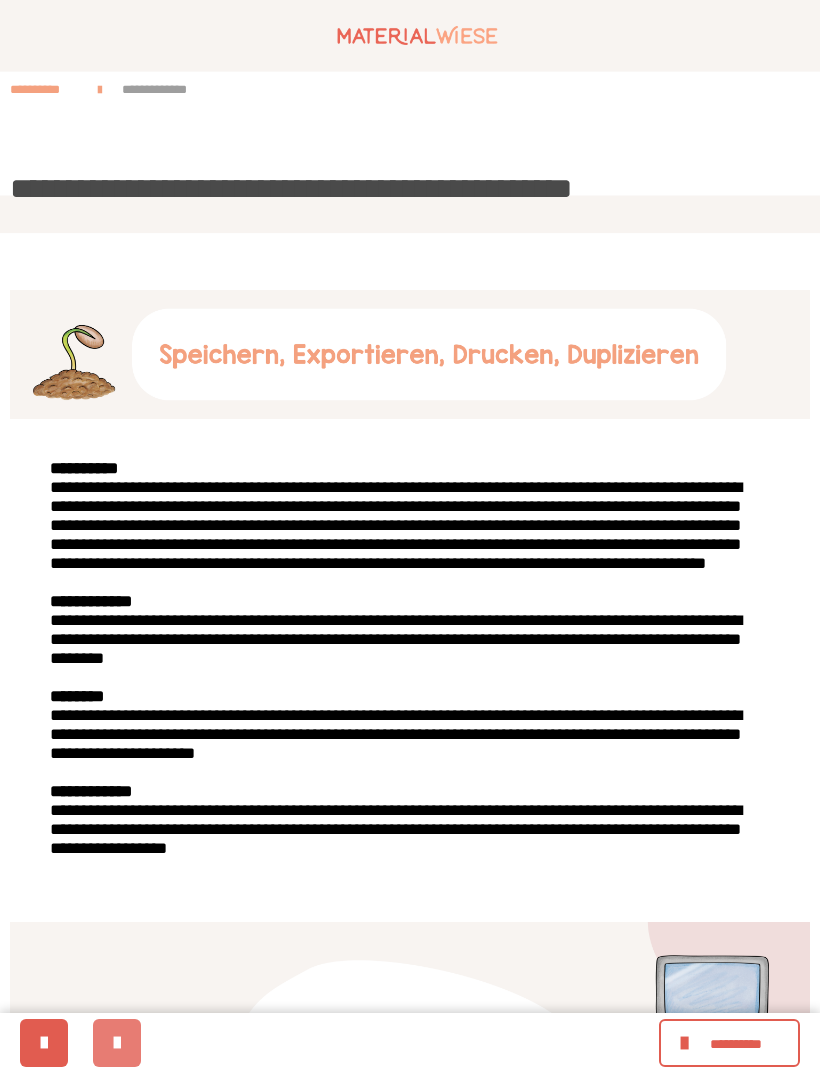 click at bounding box center [117, 1043] 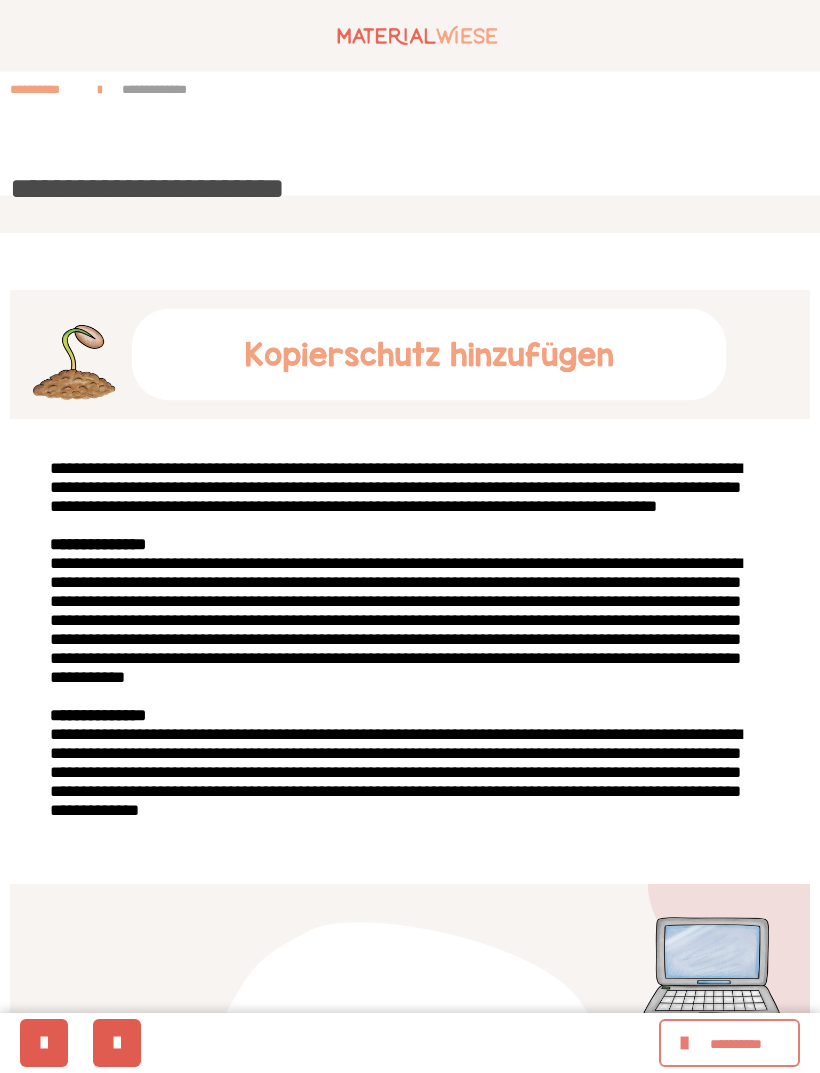 click on "**********" at bounding box center [729, 1043] 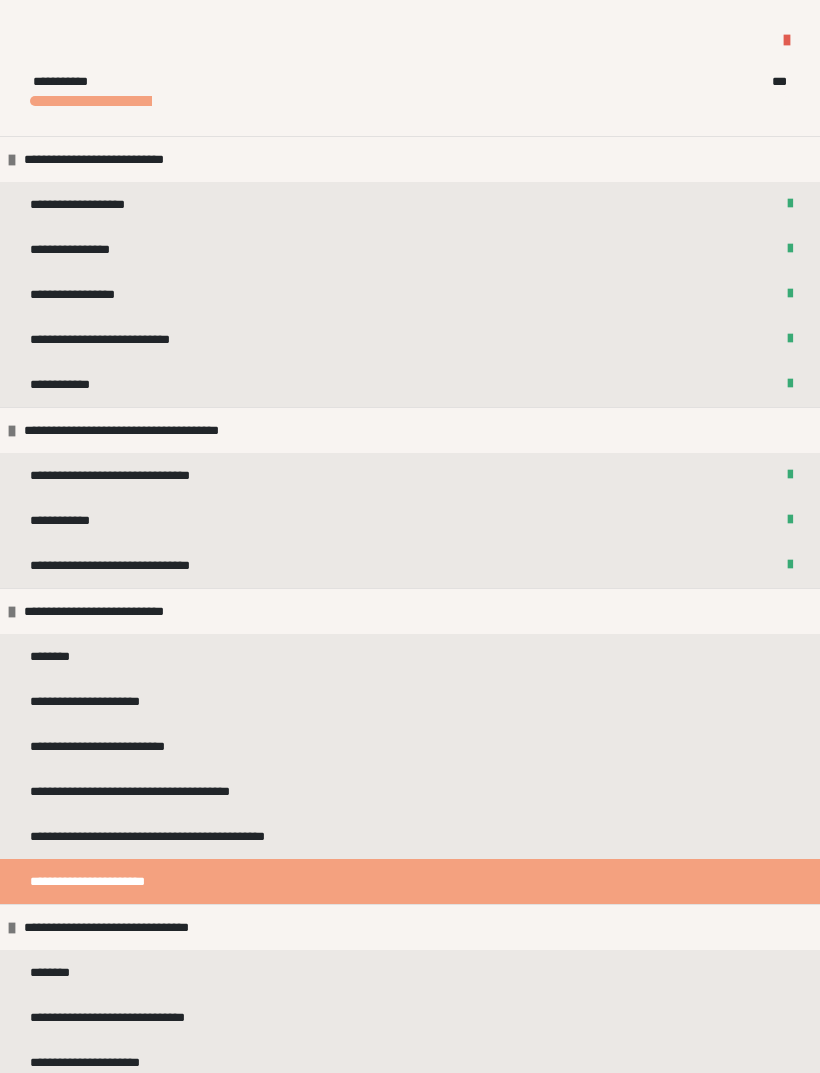 scroll, scrollTop: 766, scrollLeft: 0, axis: vertical 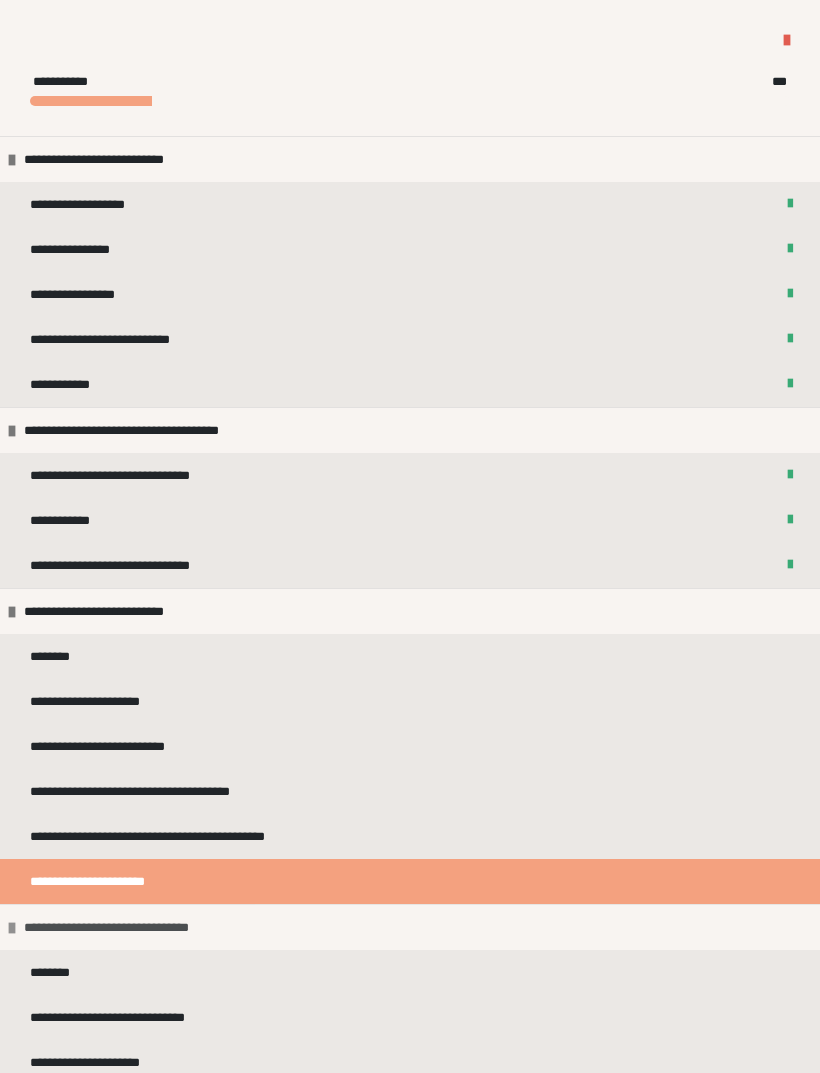 click on "**********" at bounding box center [131, 927] 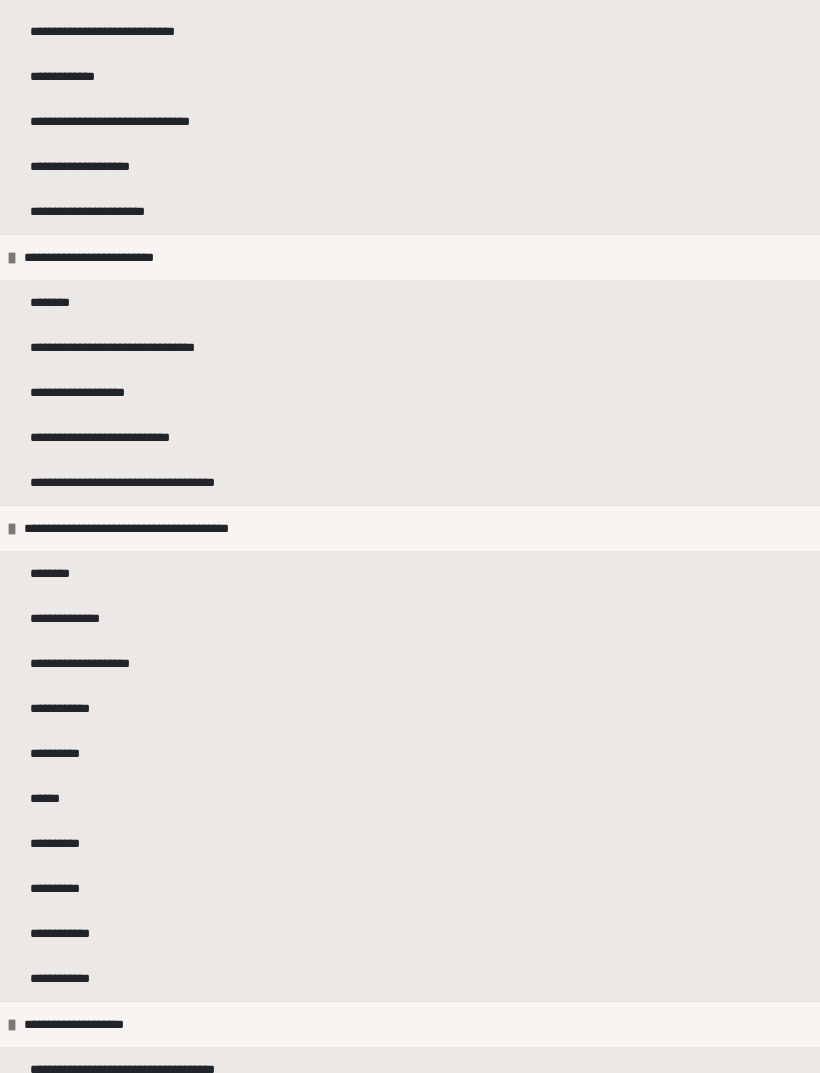 scroll, scrollTop: 1212, scrollLeft: 0, axis: vertical 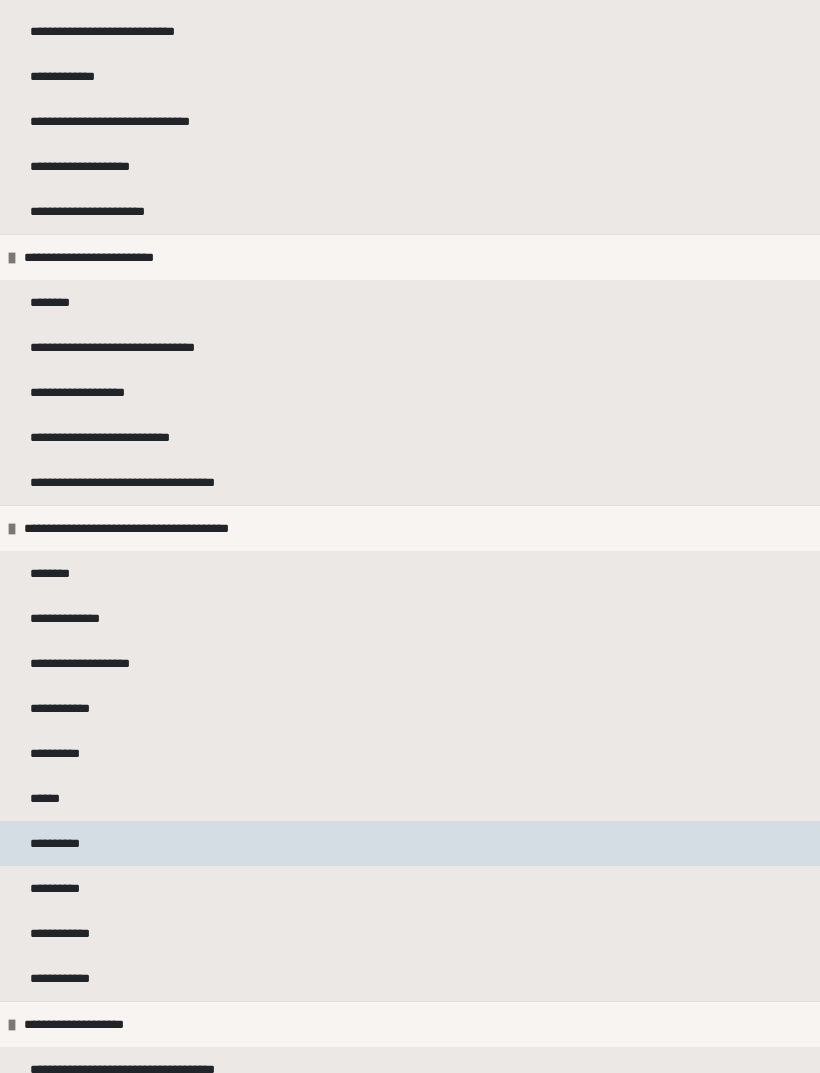 click on "**********" at bounding box center [61, 843] 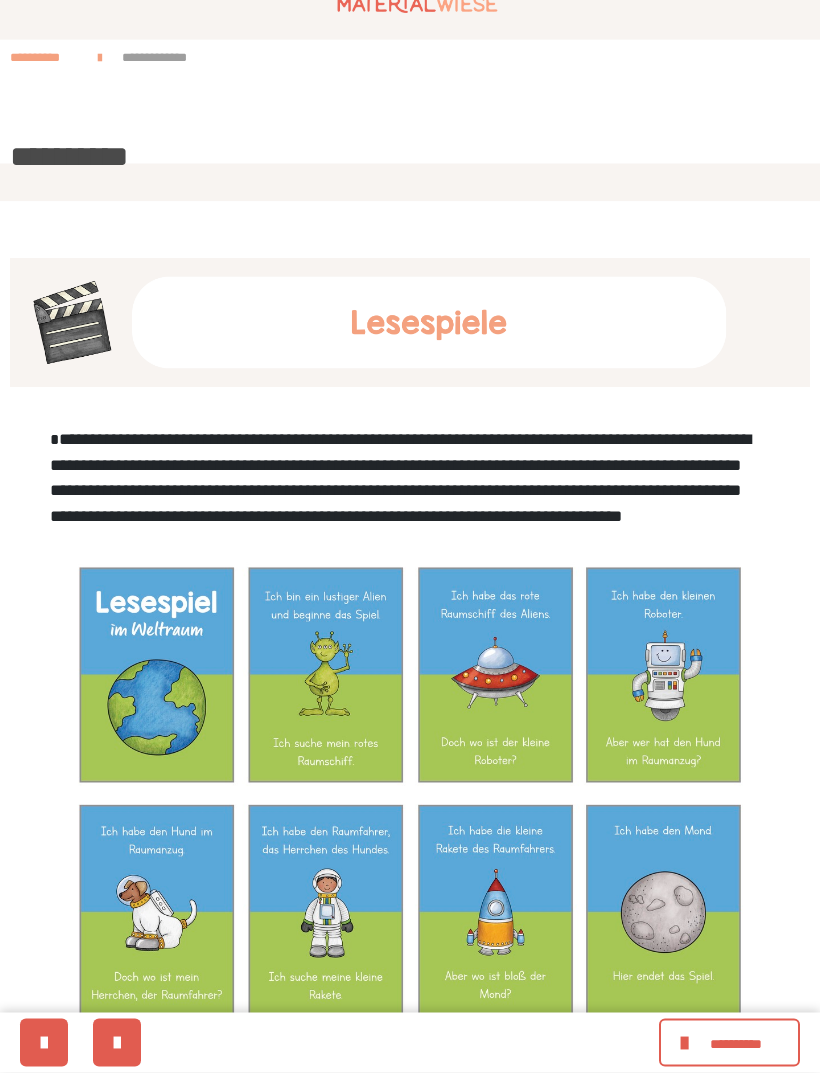 scroll, scrollTop: 0, scrollLeft: 0, axis: both 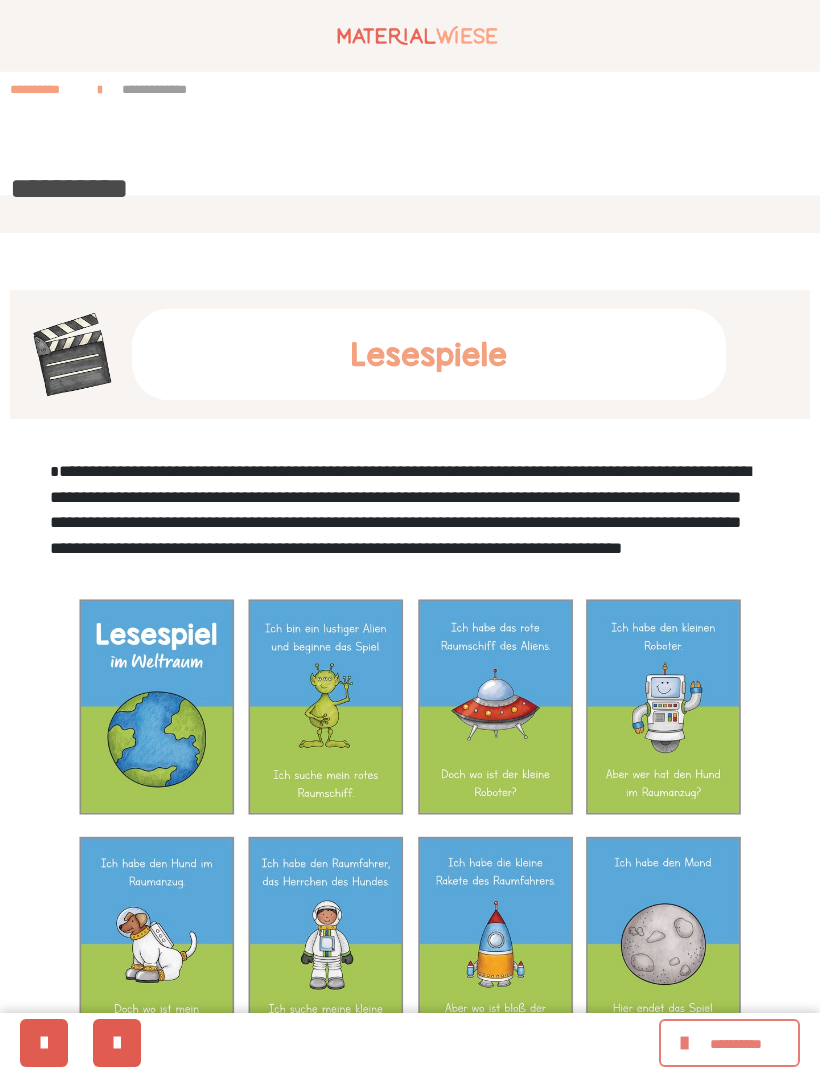 click on "**********" at bounding box center [736, 1044] 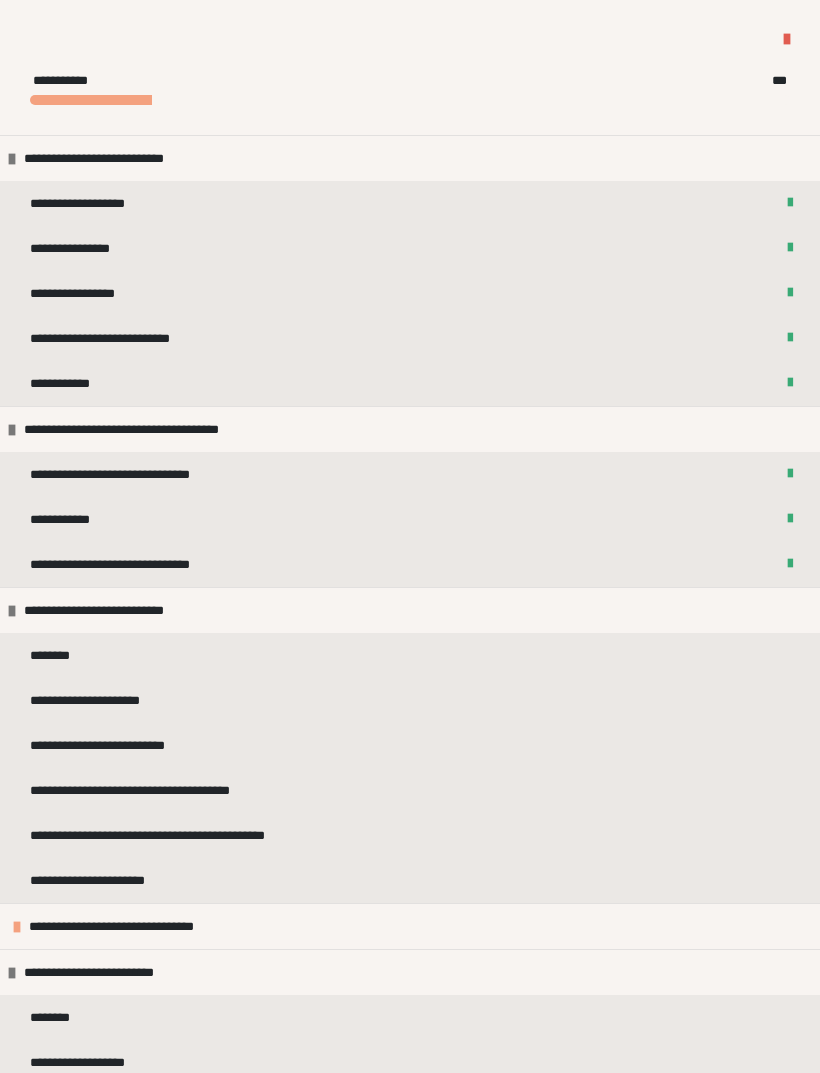 scroll, scrollTop: 212, scrollLeft: 0, axis: vertical 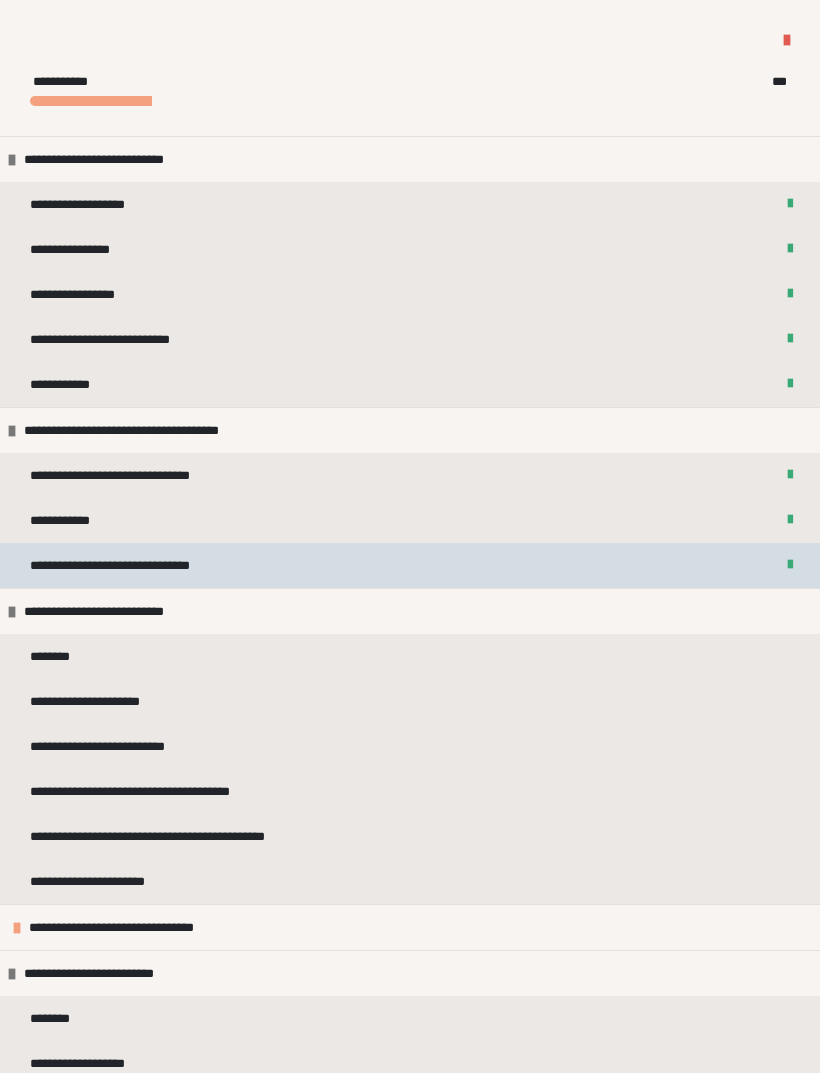 click on "**********" at bounding box center (123, 565) 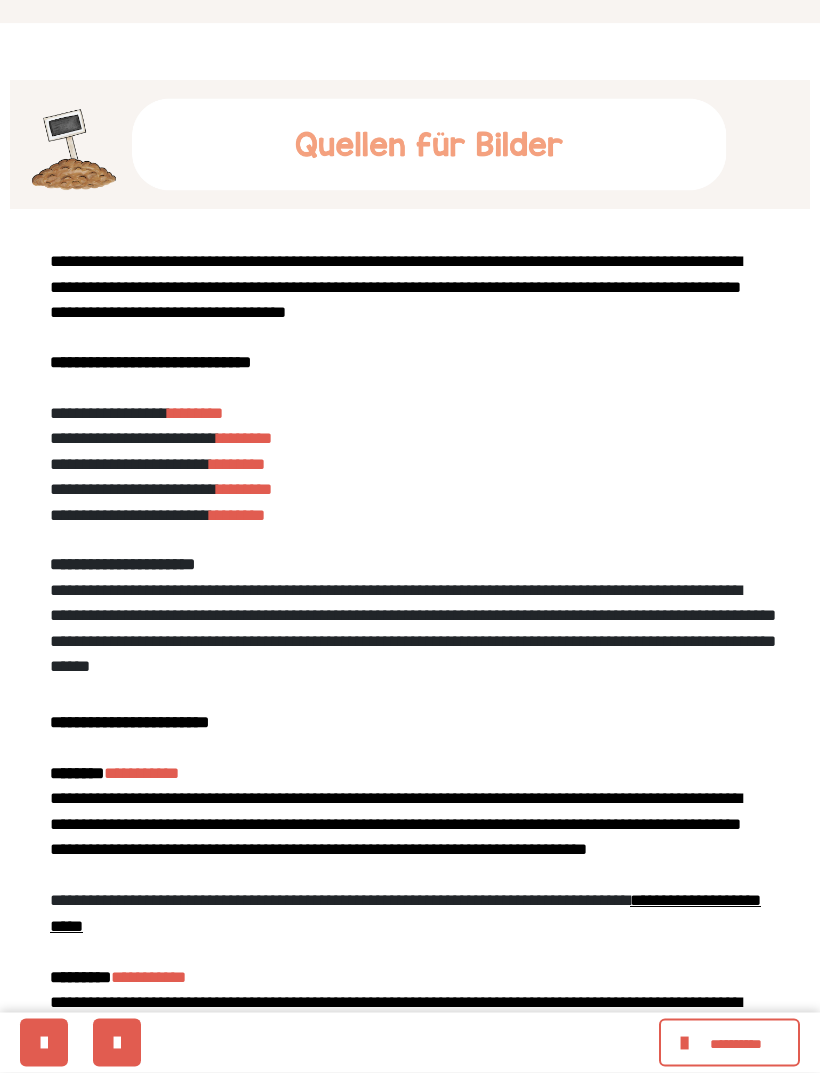 scroll, scrollTop: 217, scrollLeft: 0, axis: vertical 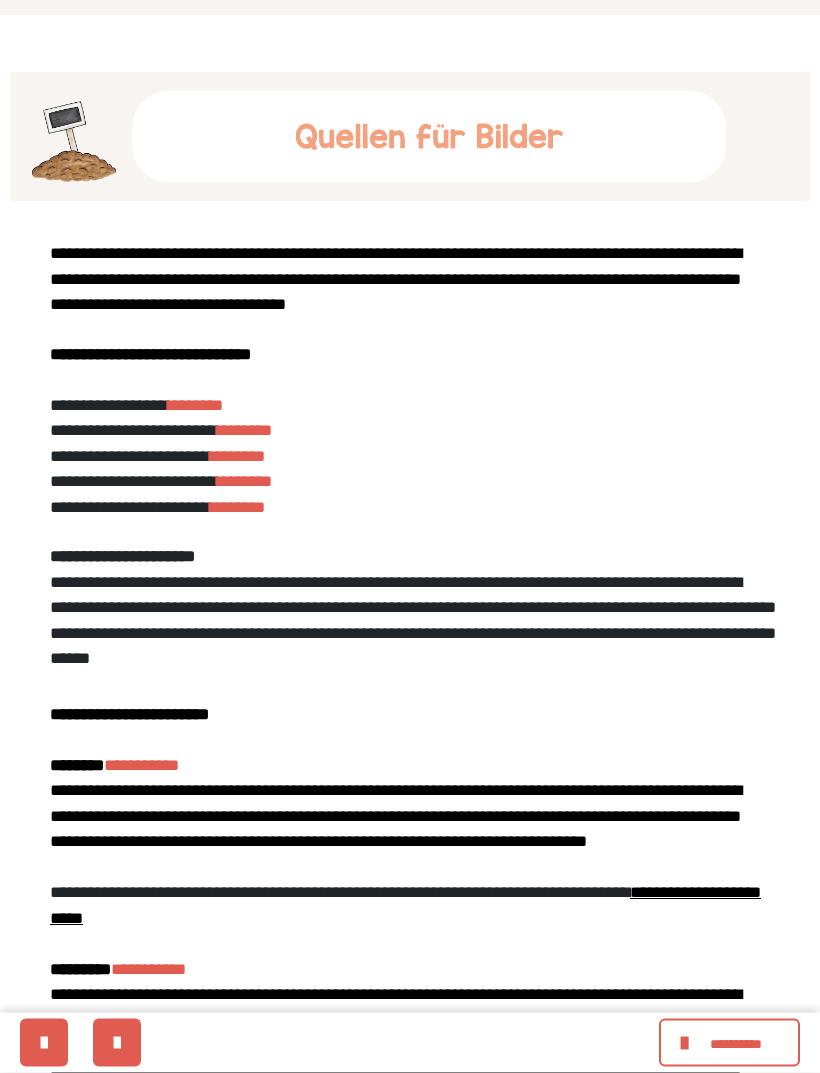 click on "********" at bounding box center [195, 406] 